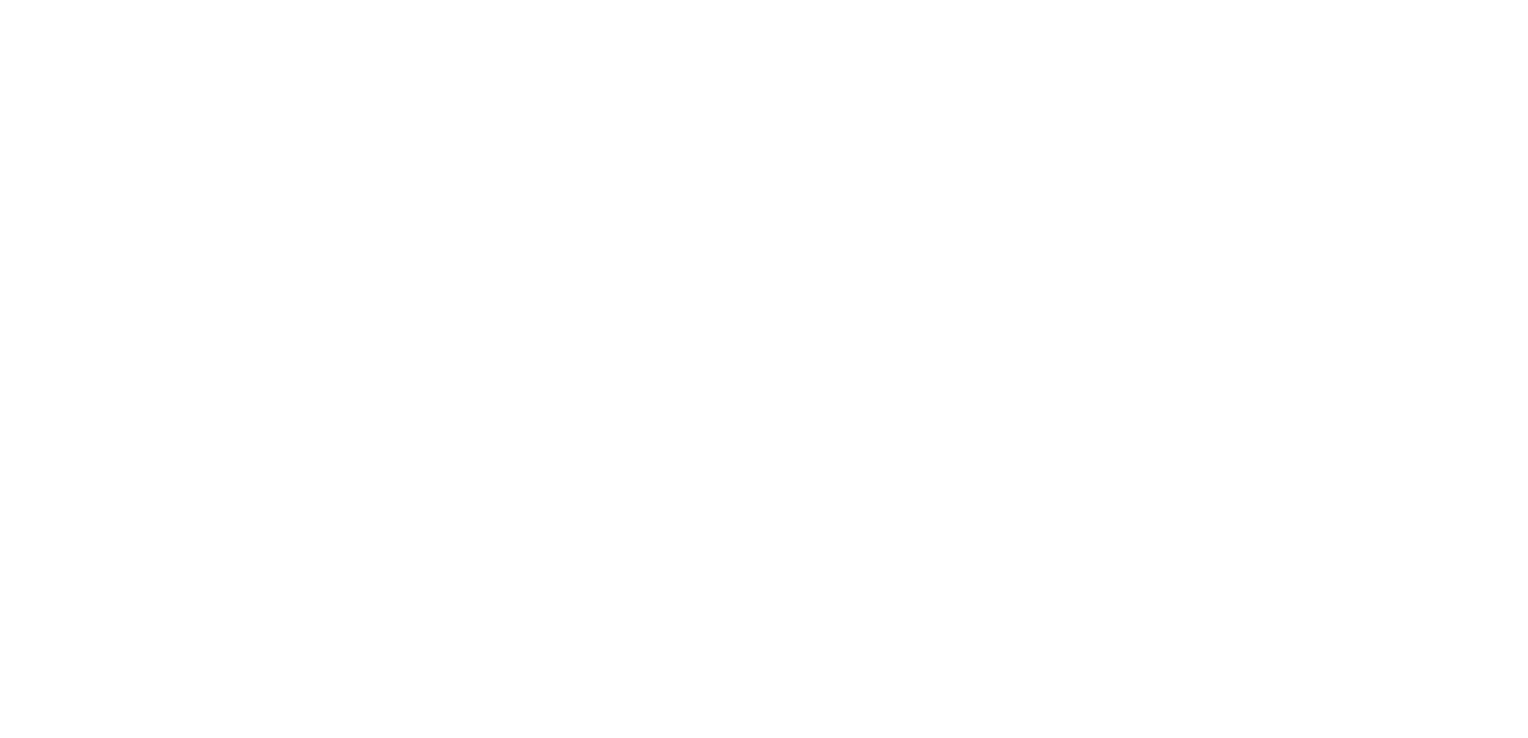 scroll, scrollTop: 0, scrollLeft: 0, axis: both 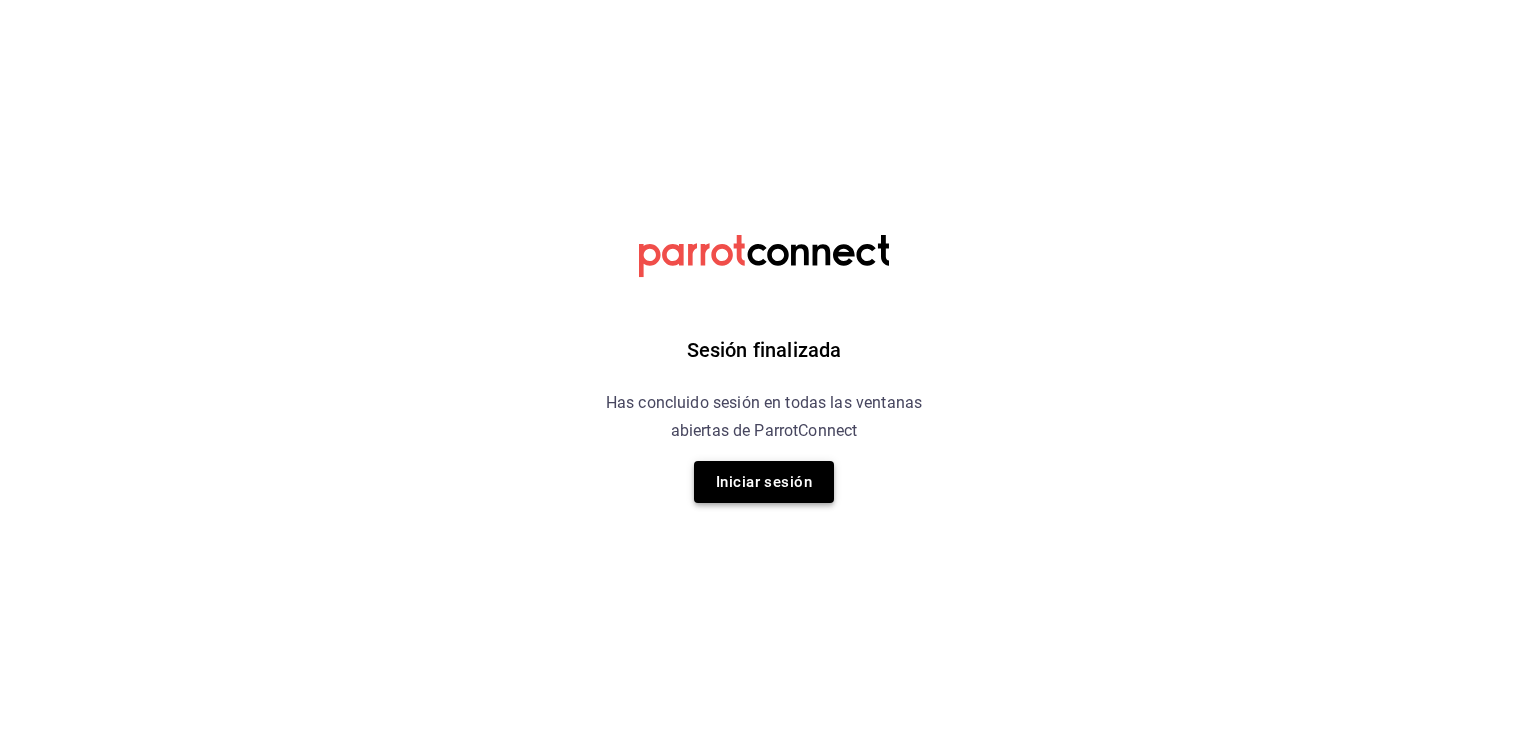 click on "Iniciar sesión" at bounding box center [764, 482] 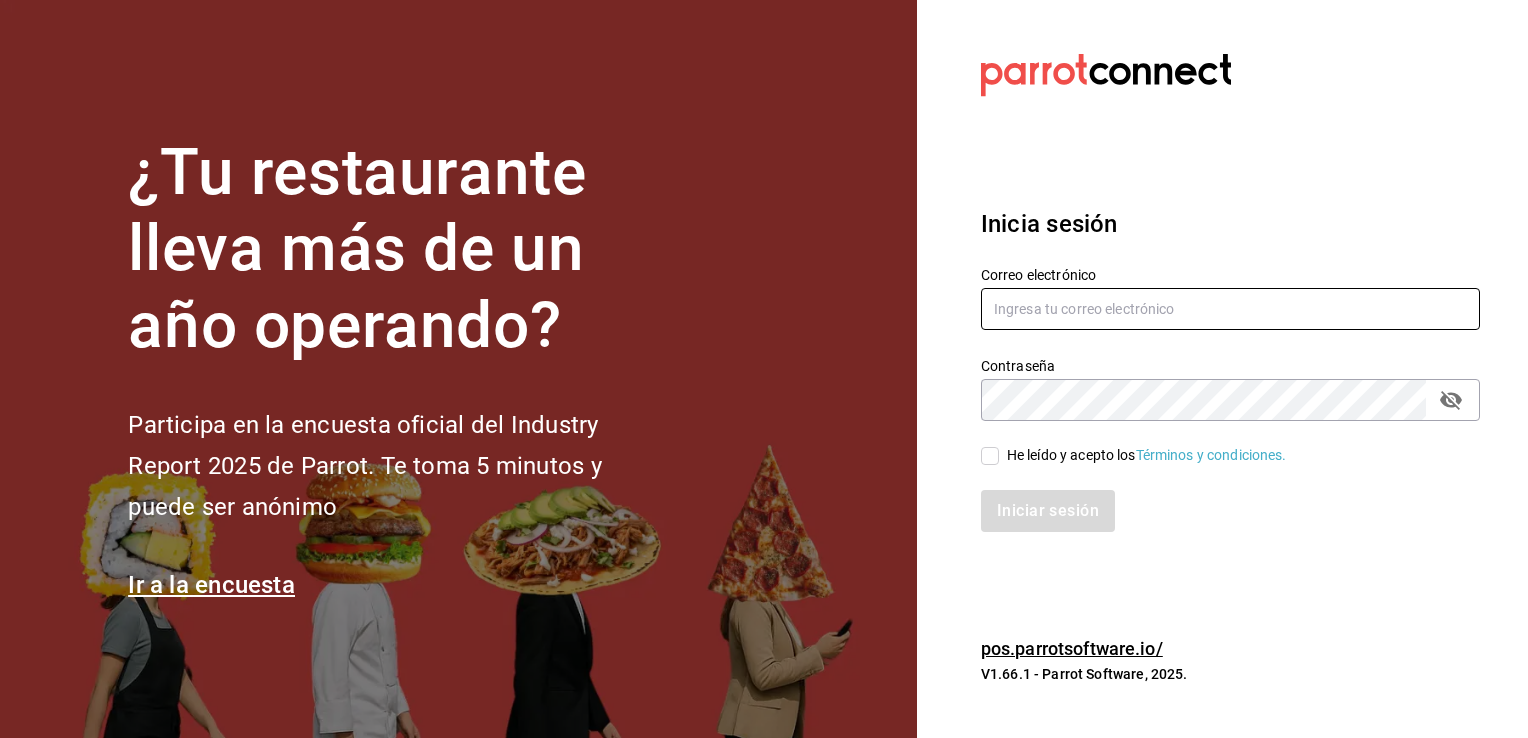 type on "[USERNAME]@[DOMAIN].com" 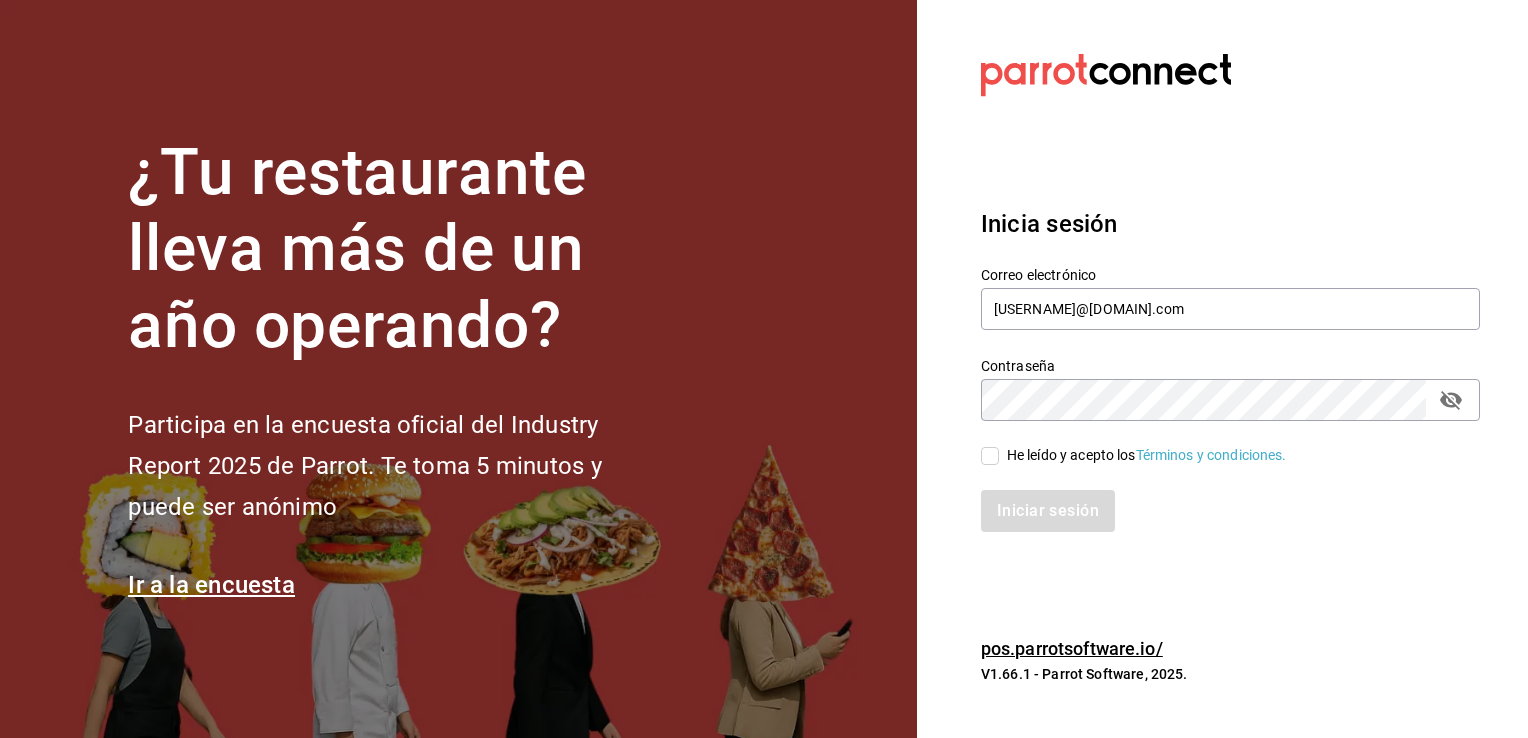 click on "He leído y acepto los  Términos y condiciones." at bounding box center [990, 456] 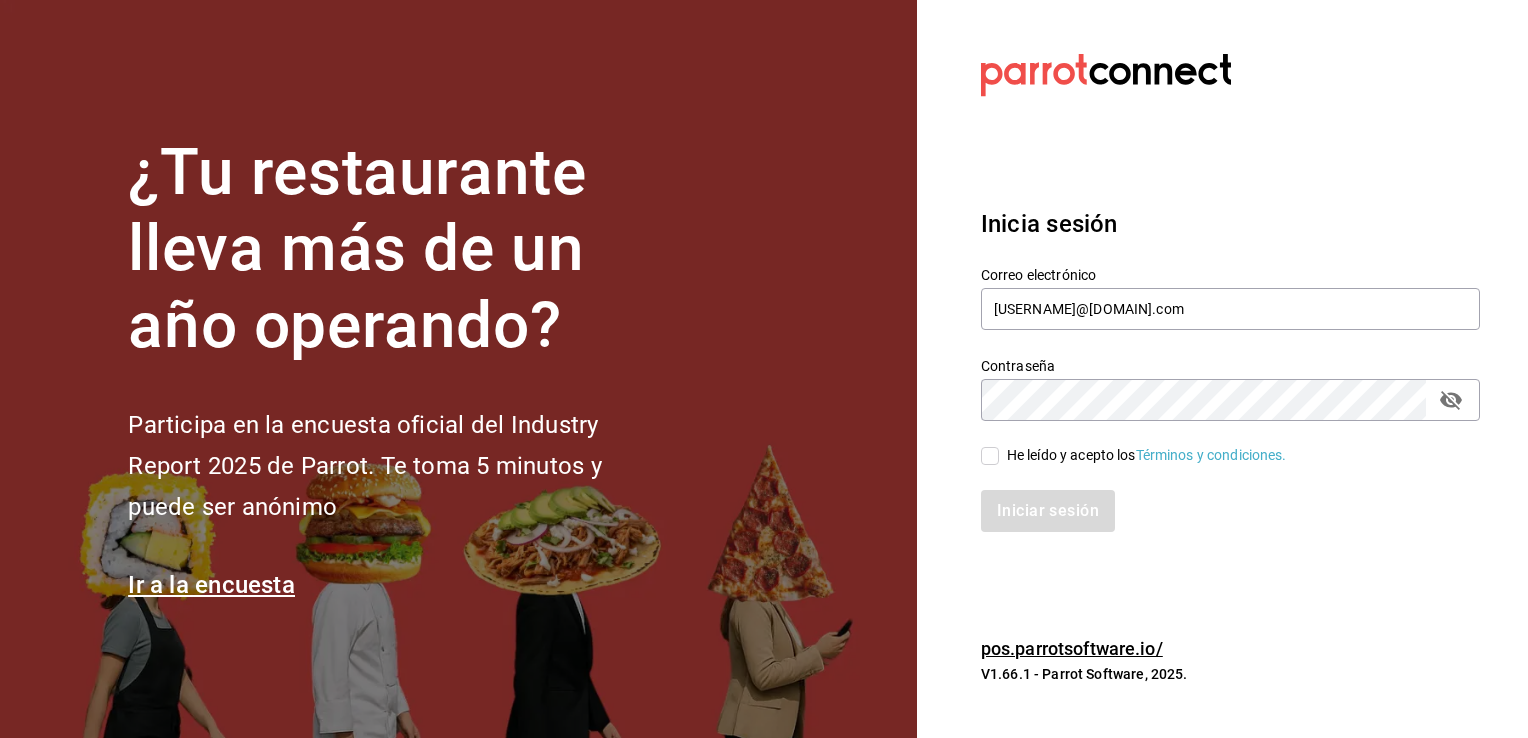 checkbox on "true" 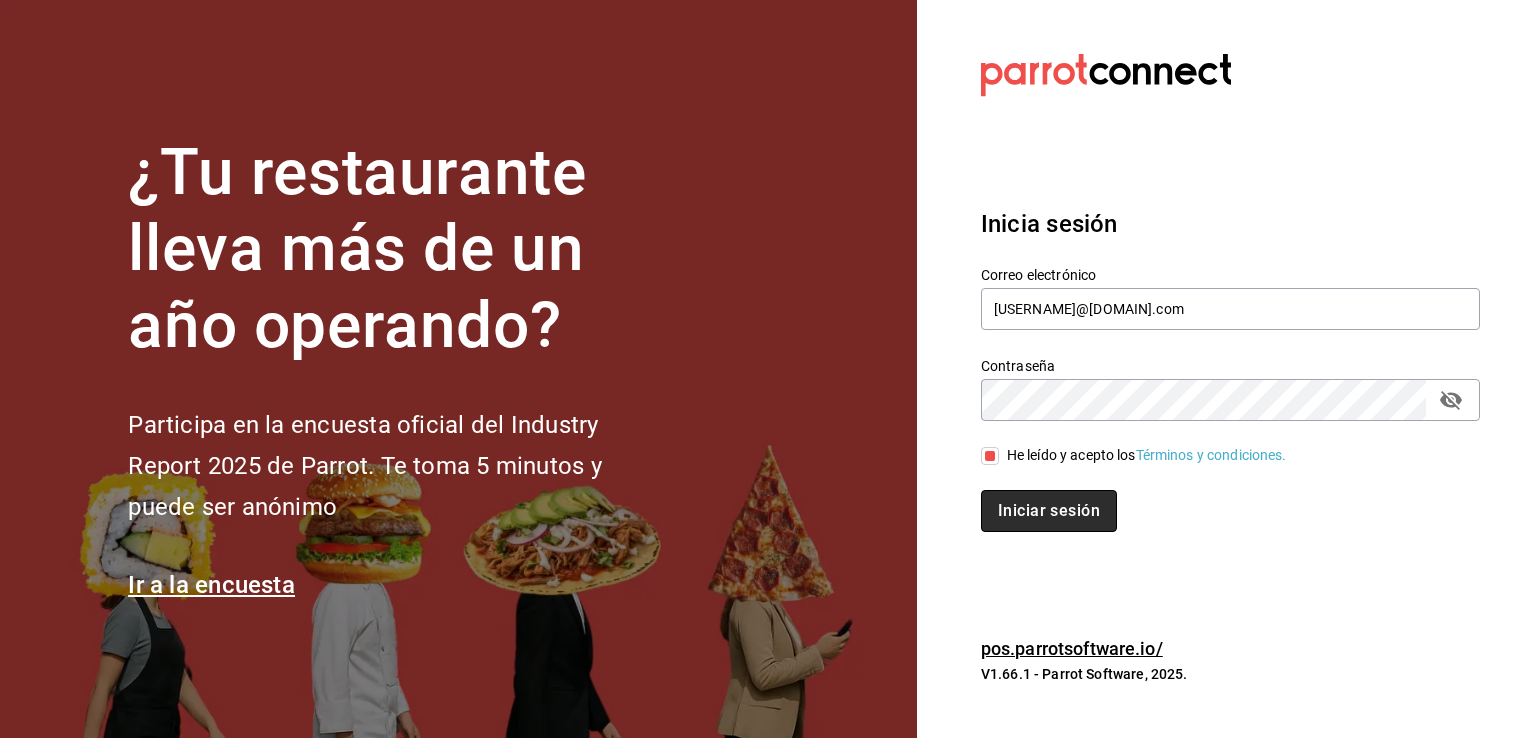 click on "Iniciar sesión" at bounding box center [1049, 511] 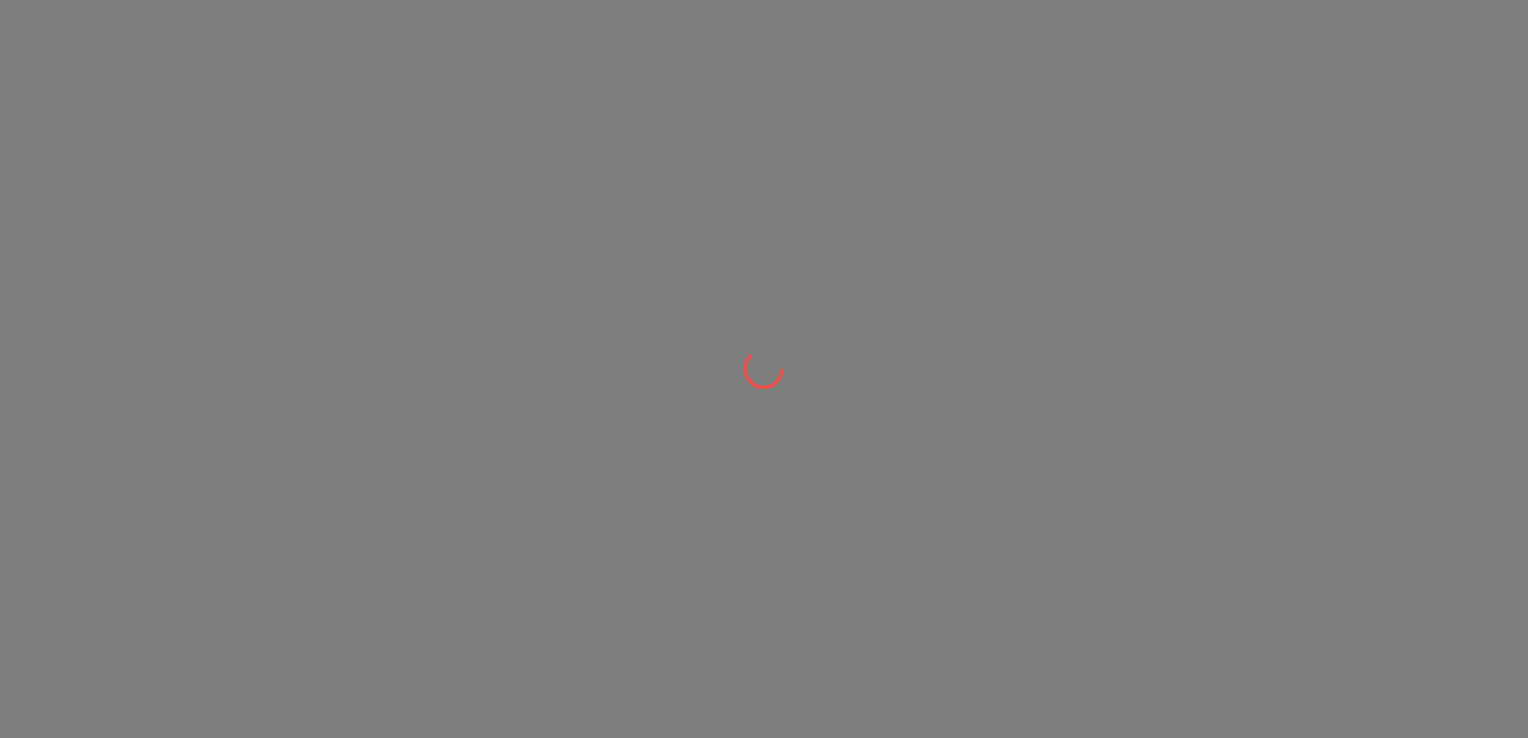 scroll, scrollTop: 0, scrollLeft: 0, axis: both 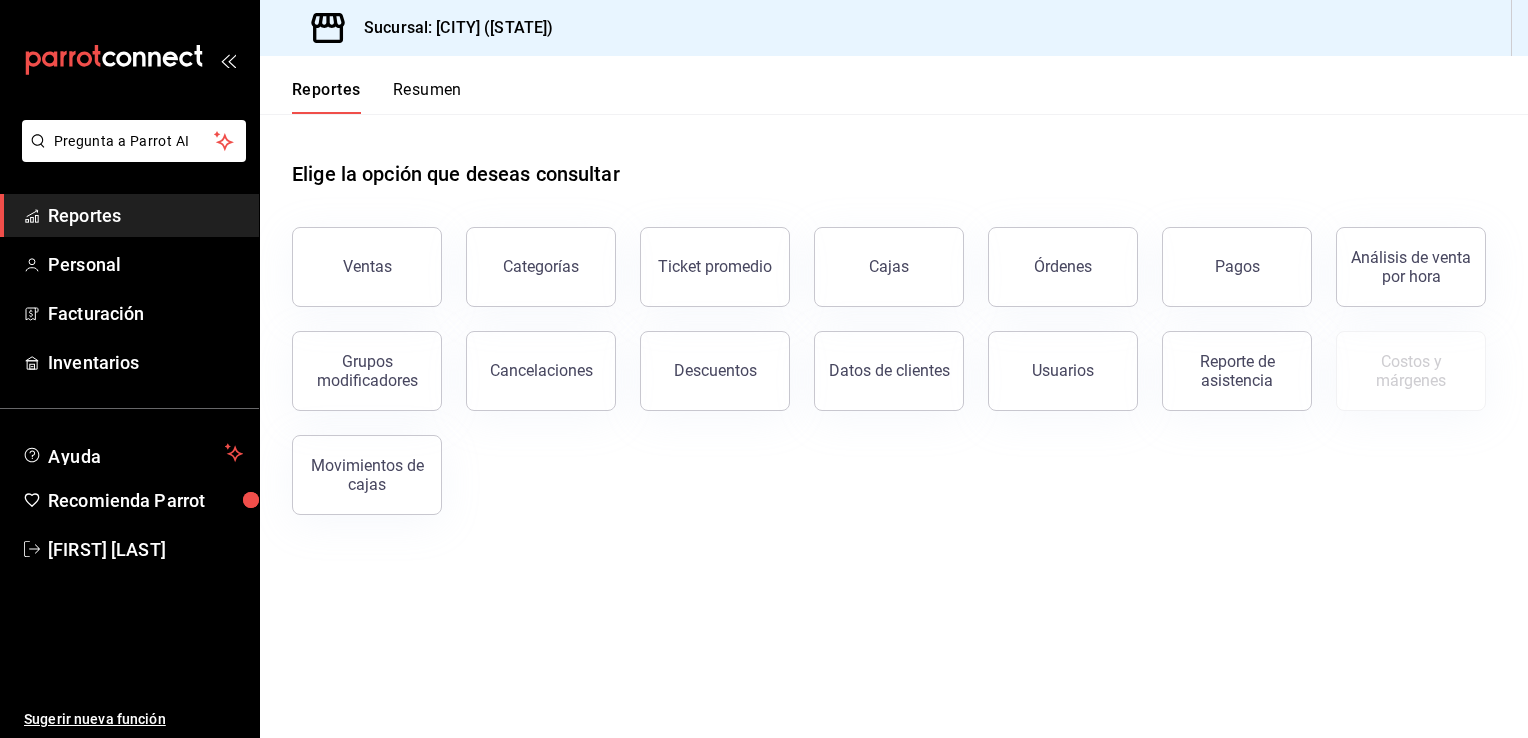 click on "Ventas Categorías Ticket promedio Cajas Órdenes Pagos Análisis de venta por hora Grupos modificadores Cancelaciones Descuentos Datos de clientes Usuarios Reporte de asistencia Costos y márgenes Movimientos de cajas" at bounding box center [882, 359] 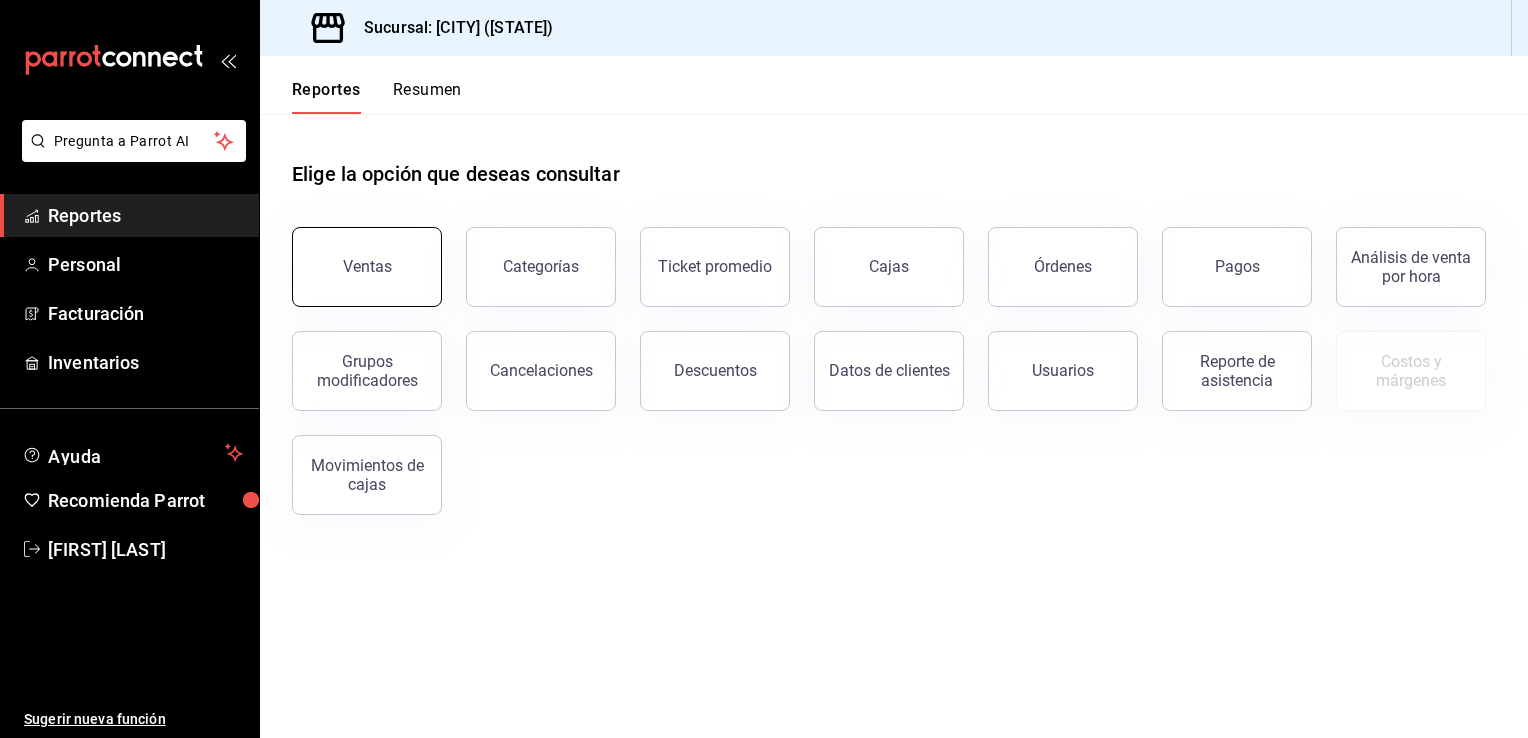 click on "Ventas" at bounding box center (367, 267) 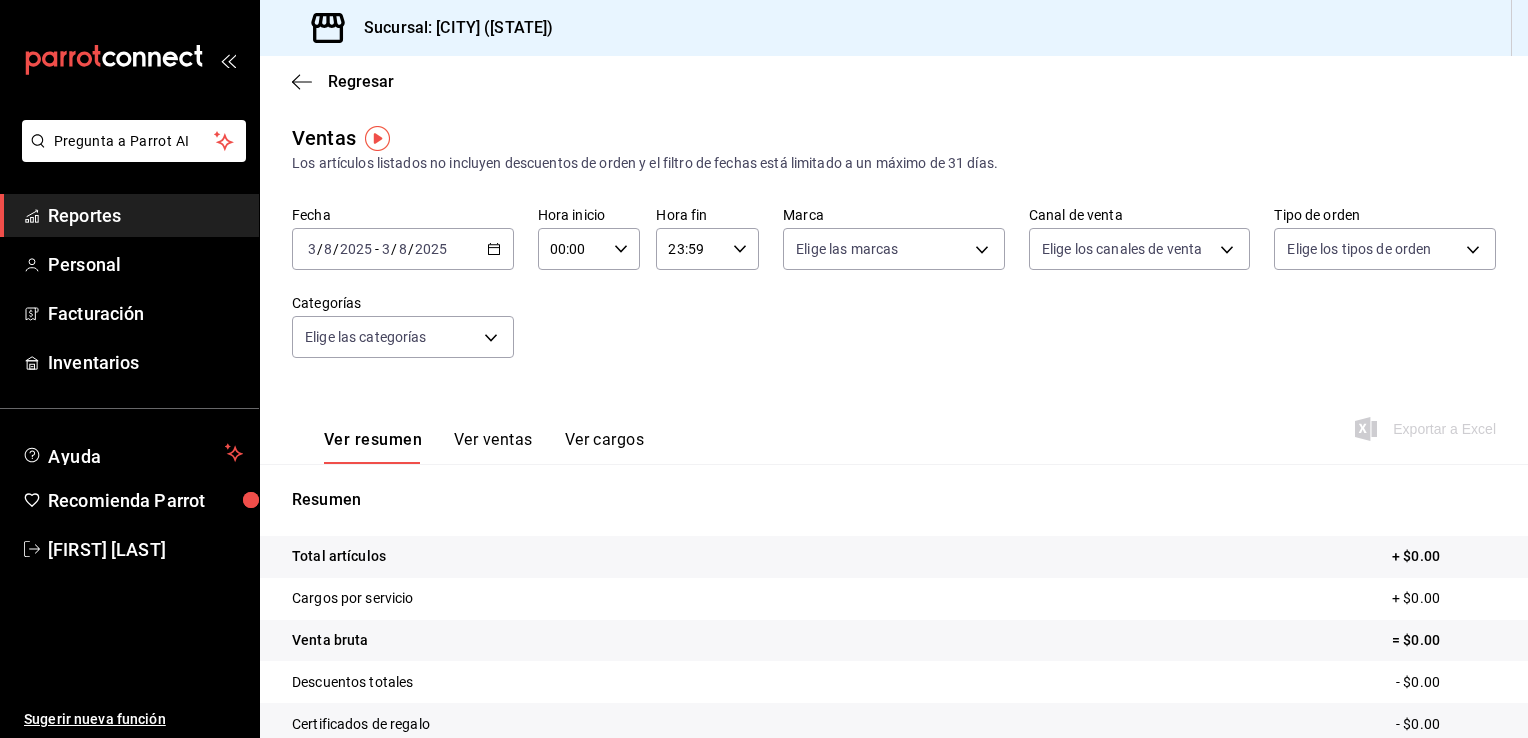 click on "2025-08-03 3 / 8 / 2025 - 2025-08-03 3 / 8 / 2025" at bounding box center (403, 249) 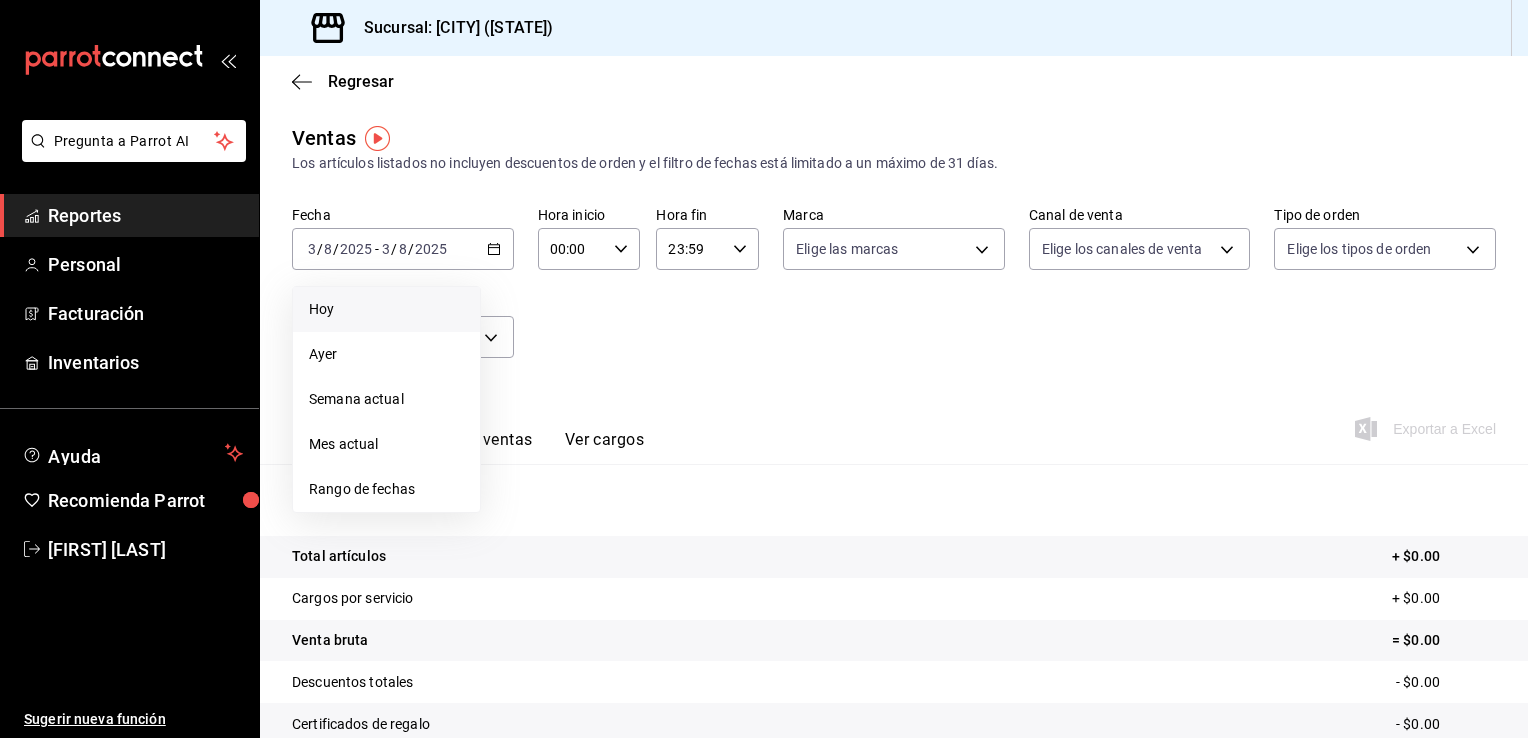 click on "Hoy" at bounding box center (386, 309) 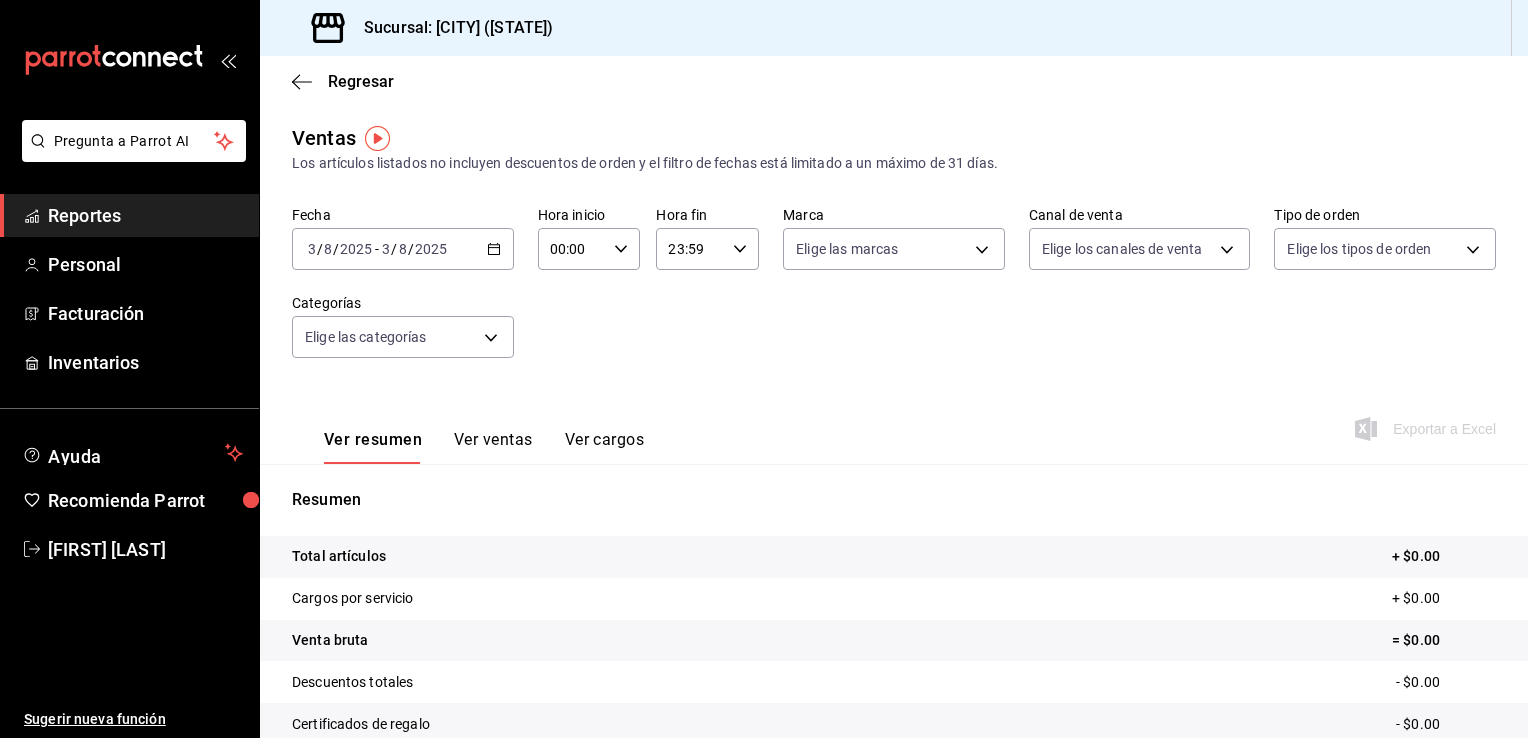 click 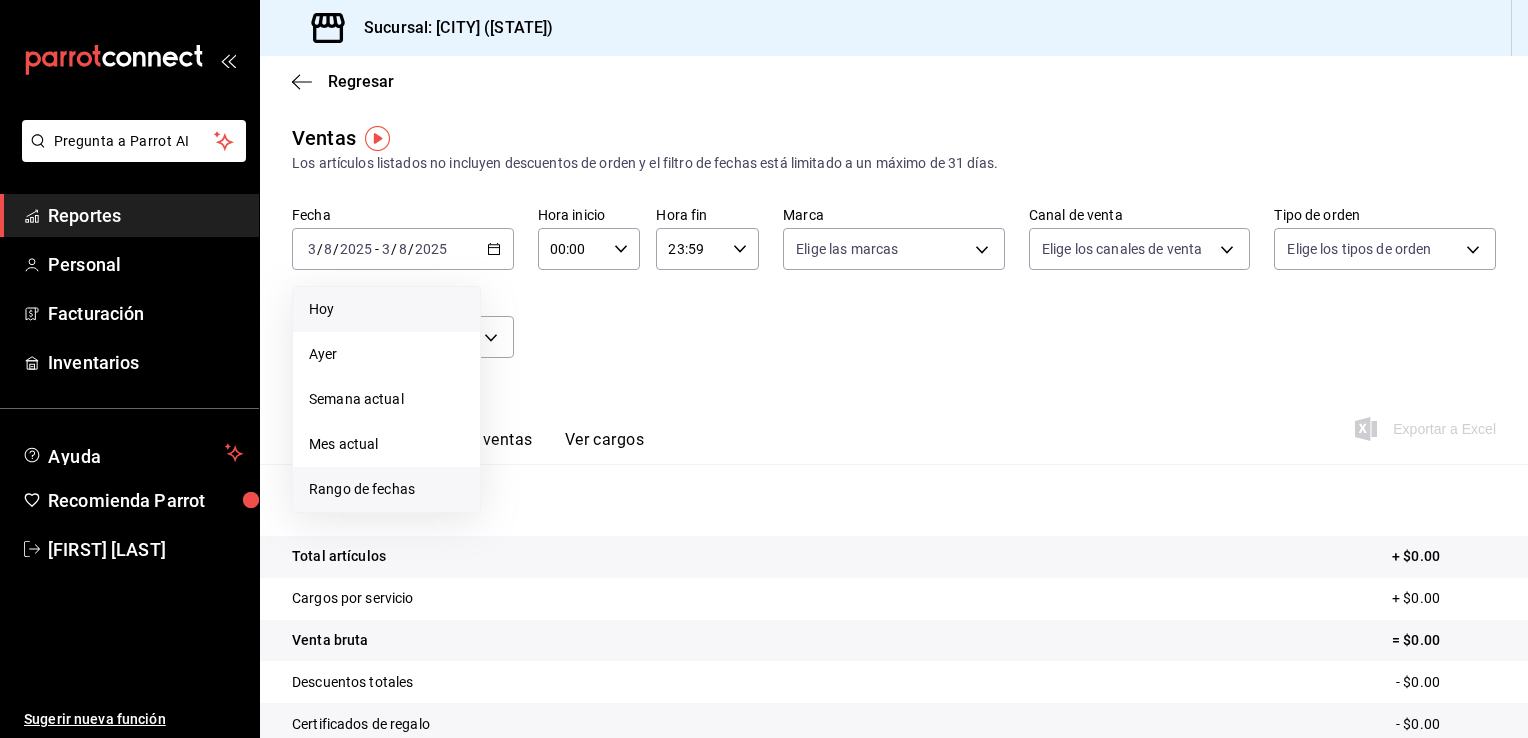 click on "Rango de fechas" at bounding box center (386, 489) 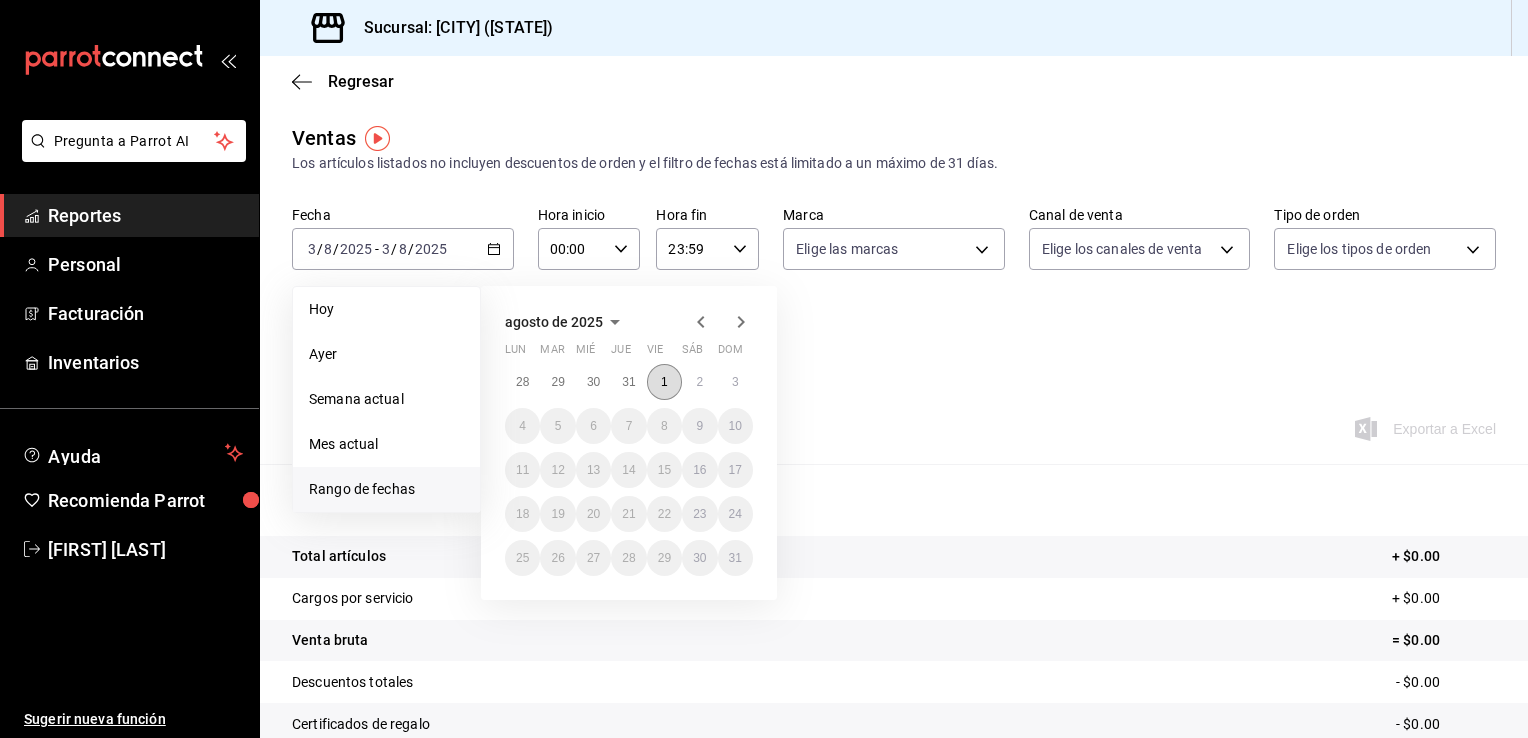 click on "1" at bounding box center [664, 382] 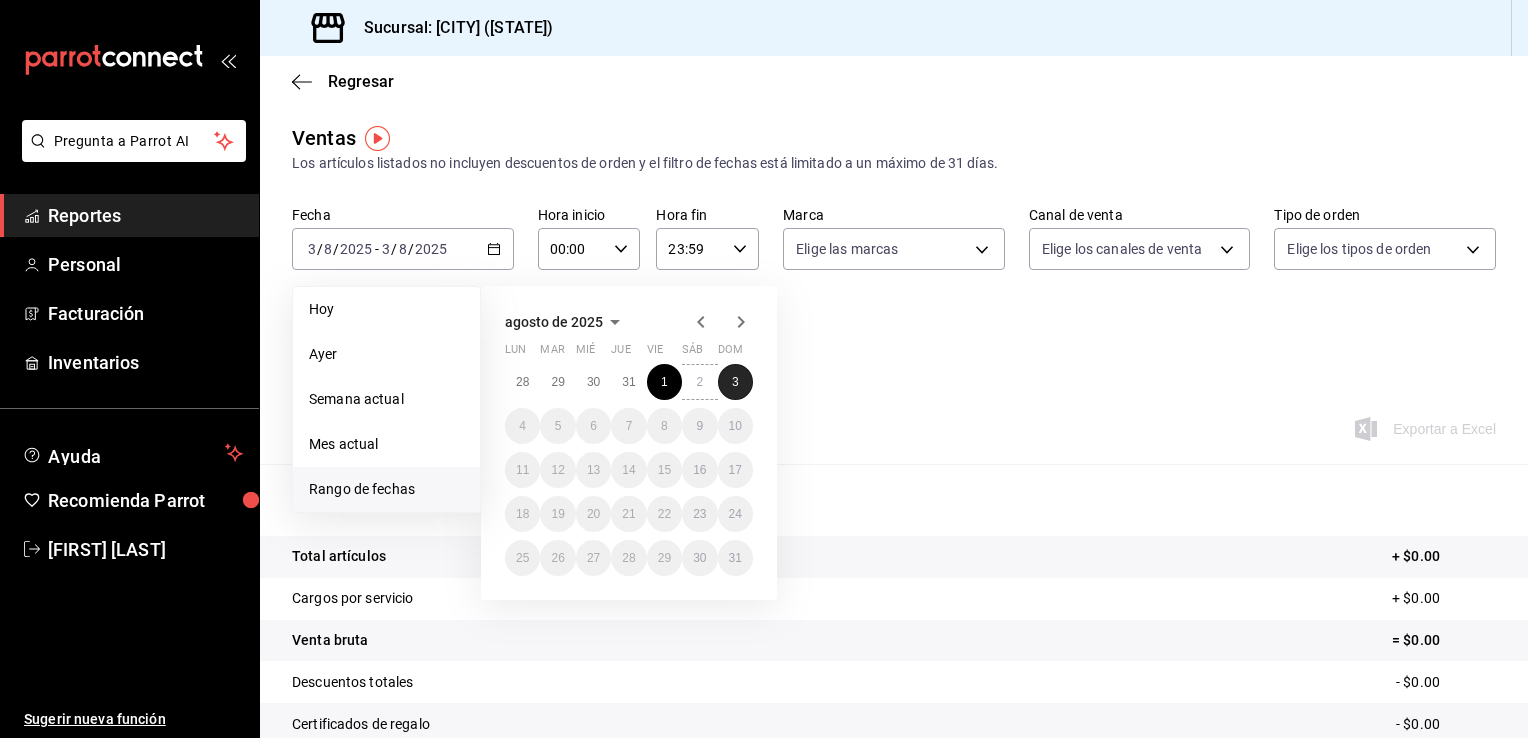 click on "3" at bounding box center (735, 382) 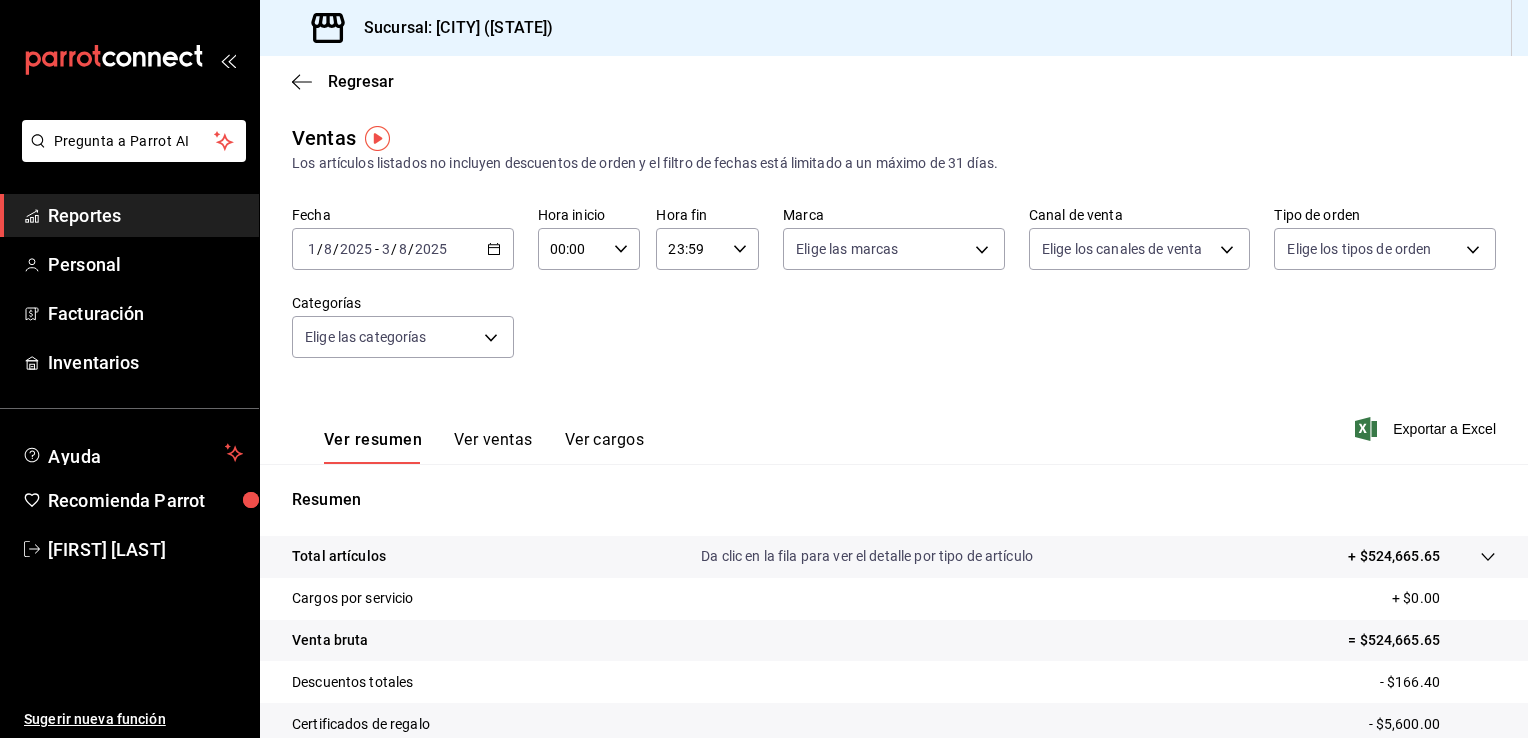click on "00:00 Hora inicio" at bounding box center (589, 249) 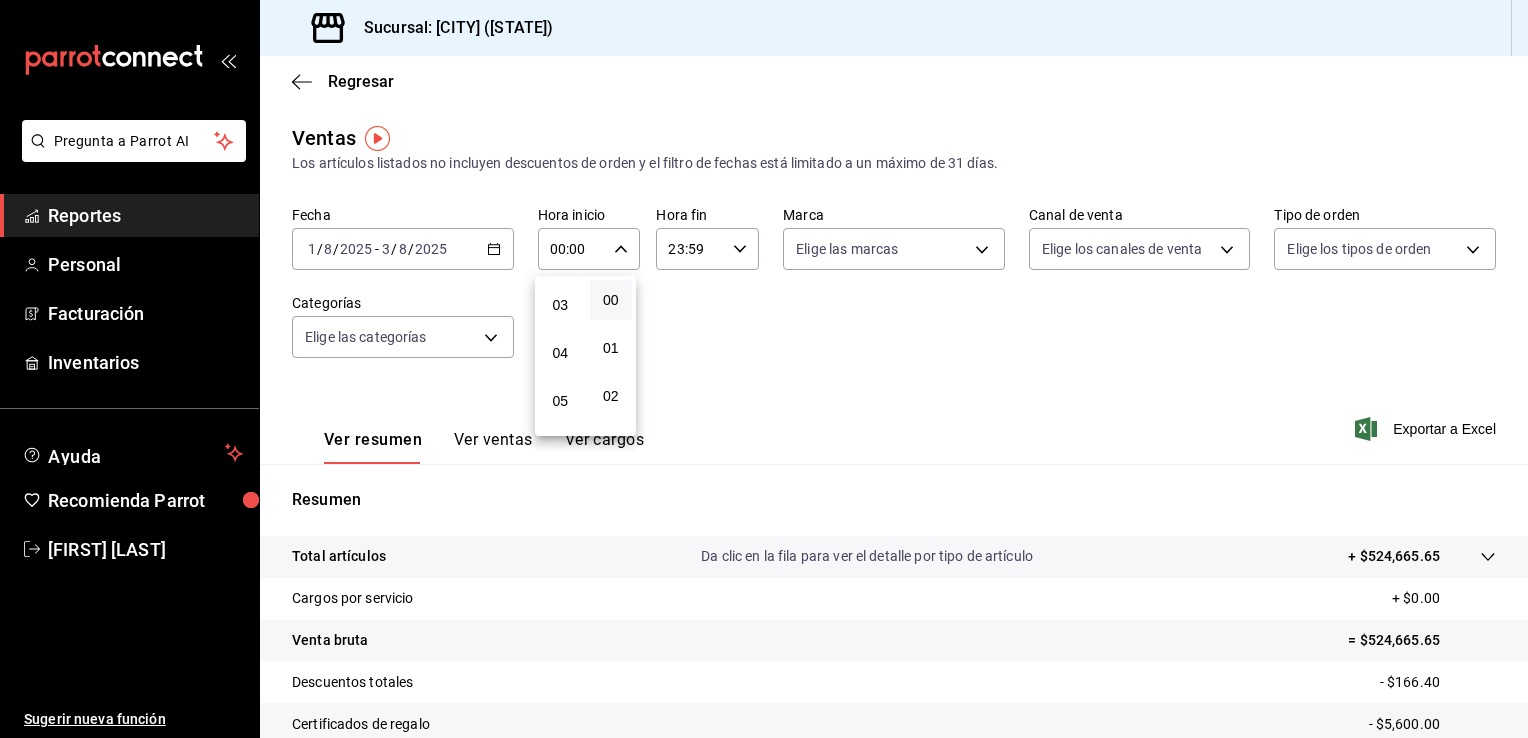 scroll, scrollTop: 160, scrollLeft: 0, axis: vertical 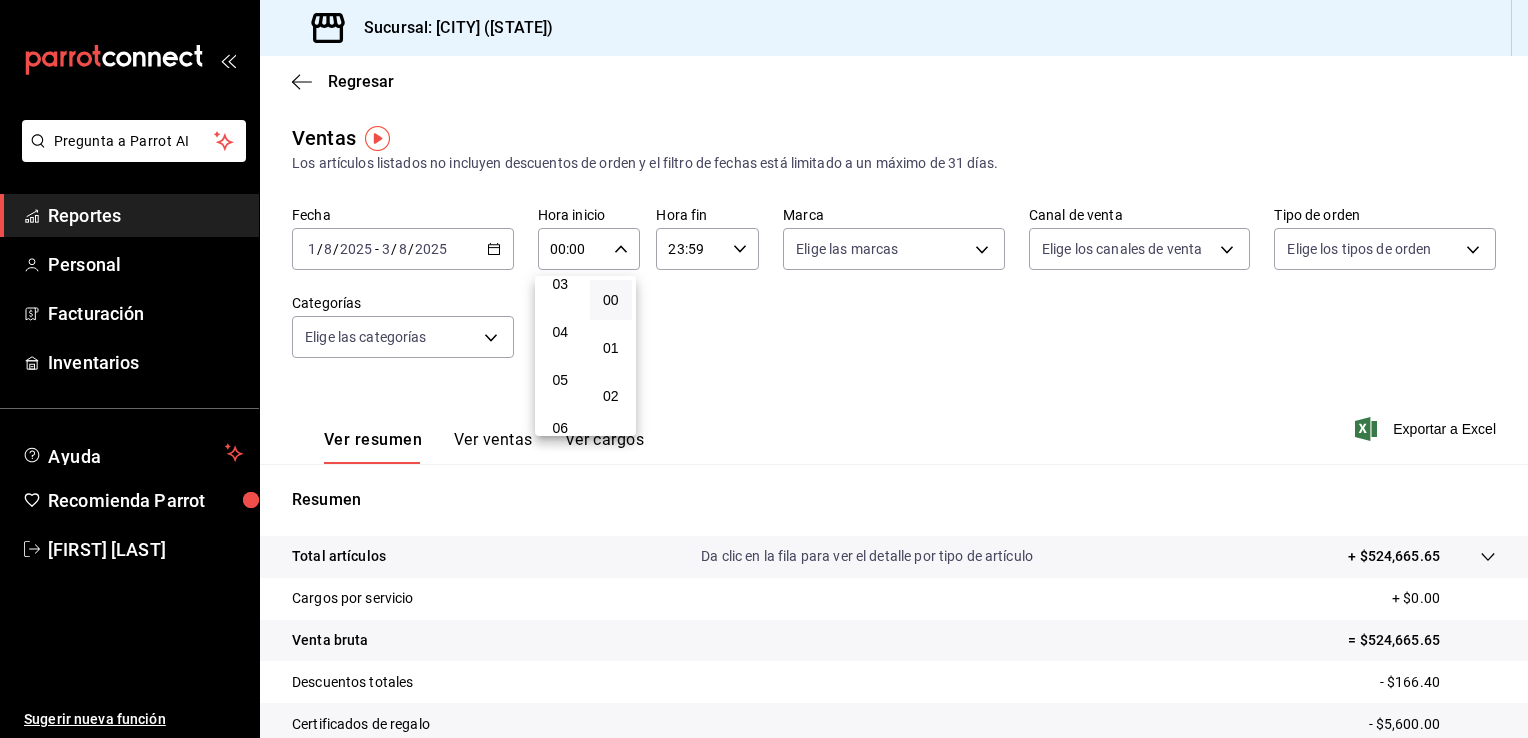 click on "05" at bounding box center [560, 380] 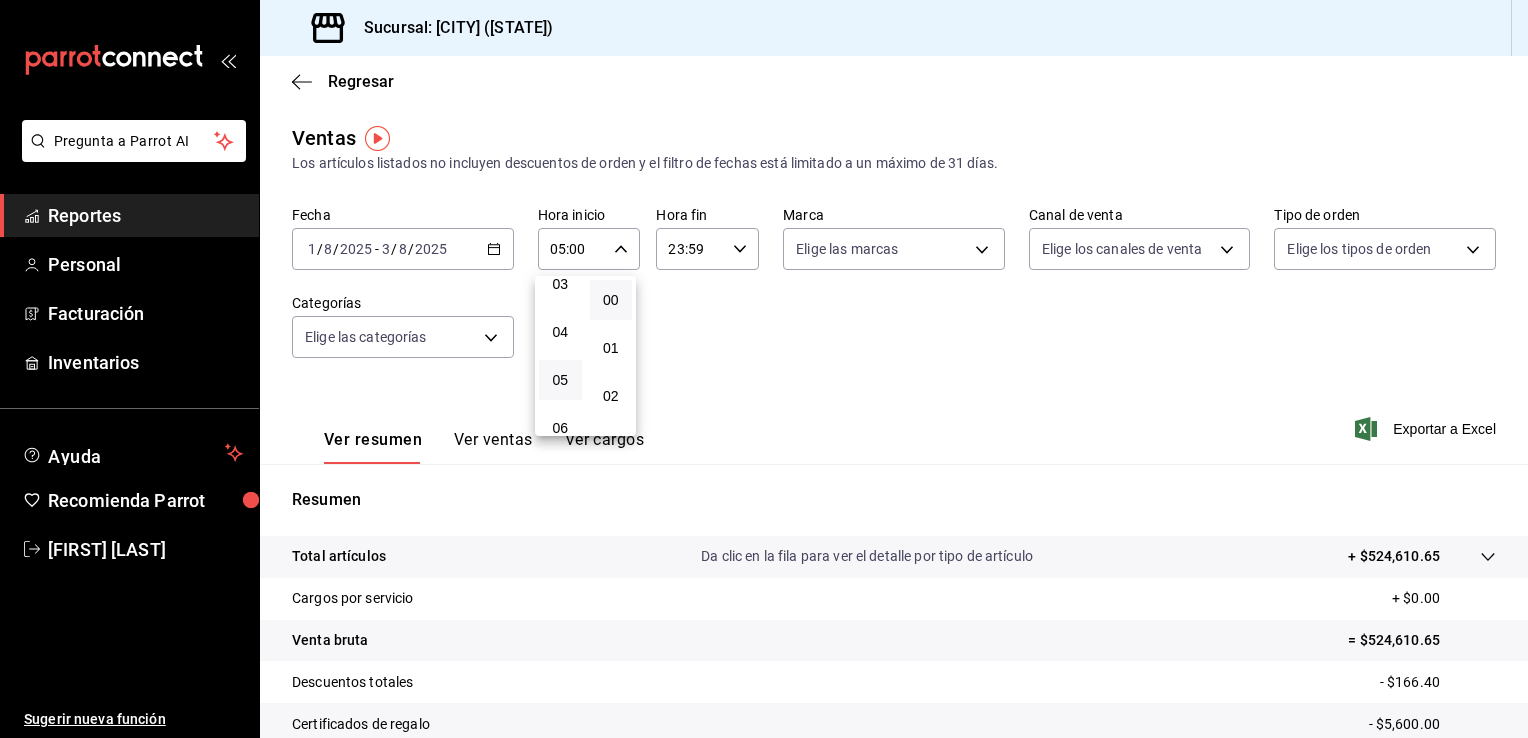 click at bounding box center [764, 369] 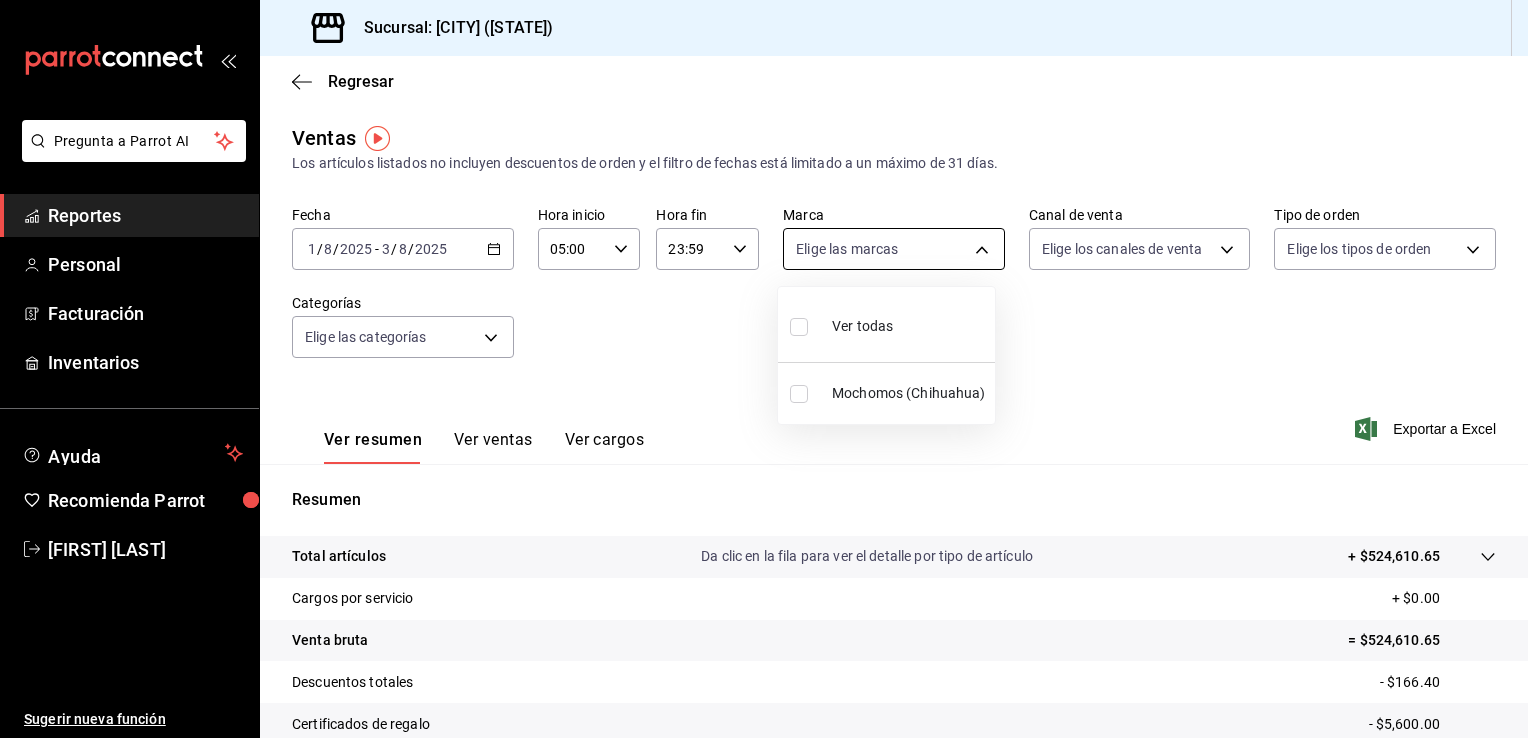 click on "Pregunta a Parrot AI Reportes   Personal   Facturación   Inventarios   Ayuda Recomienda Parrot   [FIRST] [LAST]   Sugerir nueva función   Sucursal: [CITY] ([STATE]) Regresar Ventas Los artículos listados no incluyen descuentos de orden y el filtro de fechas está limitado a un máximo de 31 días. Fecha [DATE] [DATE] - [DATE] [DATE] Hora inicio [TIME] Hora inicio Hora fin [TIME] Hora fin Marca Elige las marcas Canal de venta Elige los canales de venta Tipo de orden Elige los tipos de orden Categorías Elige las categorías Ver resumen Ver ventas Ver cargos Exportar a Excel Resumen Total artículos Da clic en la fila para ver el detalle por tipo de artículo + $524,610.65 Cargos por servicio + $0.00 Venta bruta = $524,610.65 Descuentos totales - $166.40 Certificados de regalo - $5,600.00 Venta total = $518,844.25 Impuestos - $71,564.72 Venta neta = $447,279.53 Pregunta a Parrot AI Reportes   Personal   Facturación   Inventarios   Ayuda Recomienda Parrot   [FIRST] [LAST]     Ir a video" at bounding box center (764, 369) 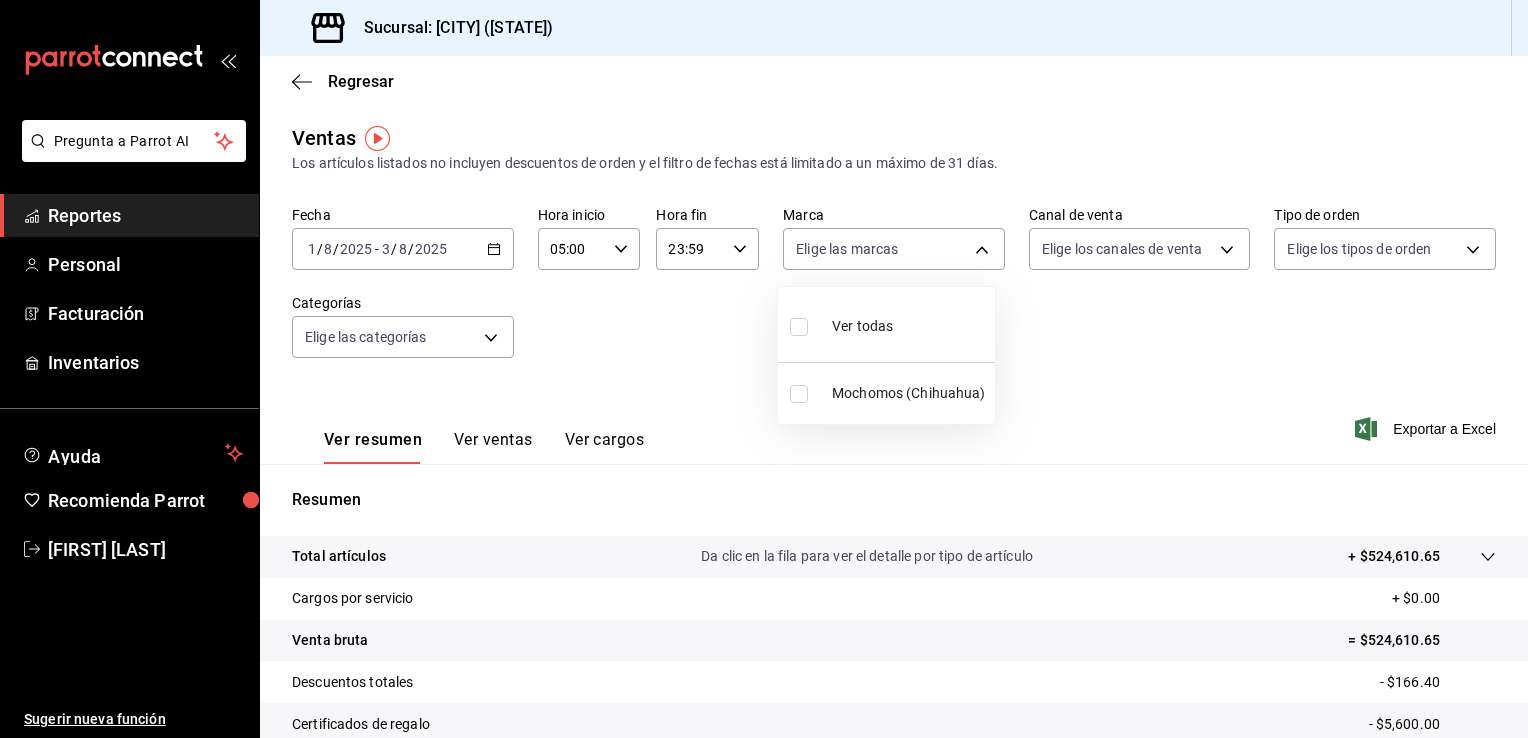 click on "Mochomos (Chihuahua)" at bounding box center [886, 393] 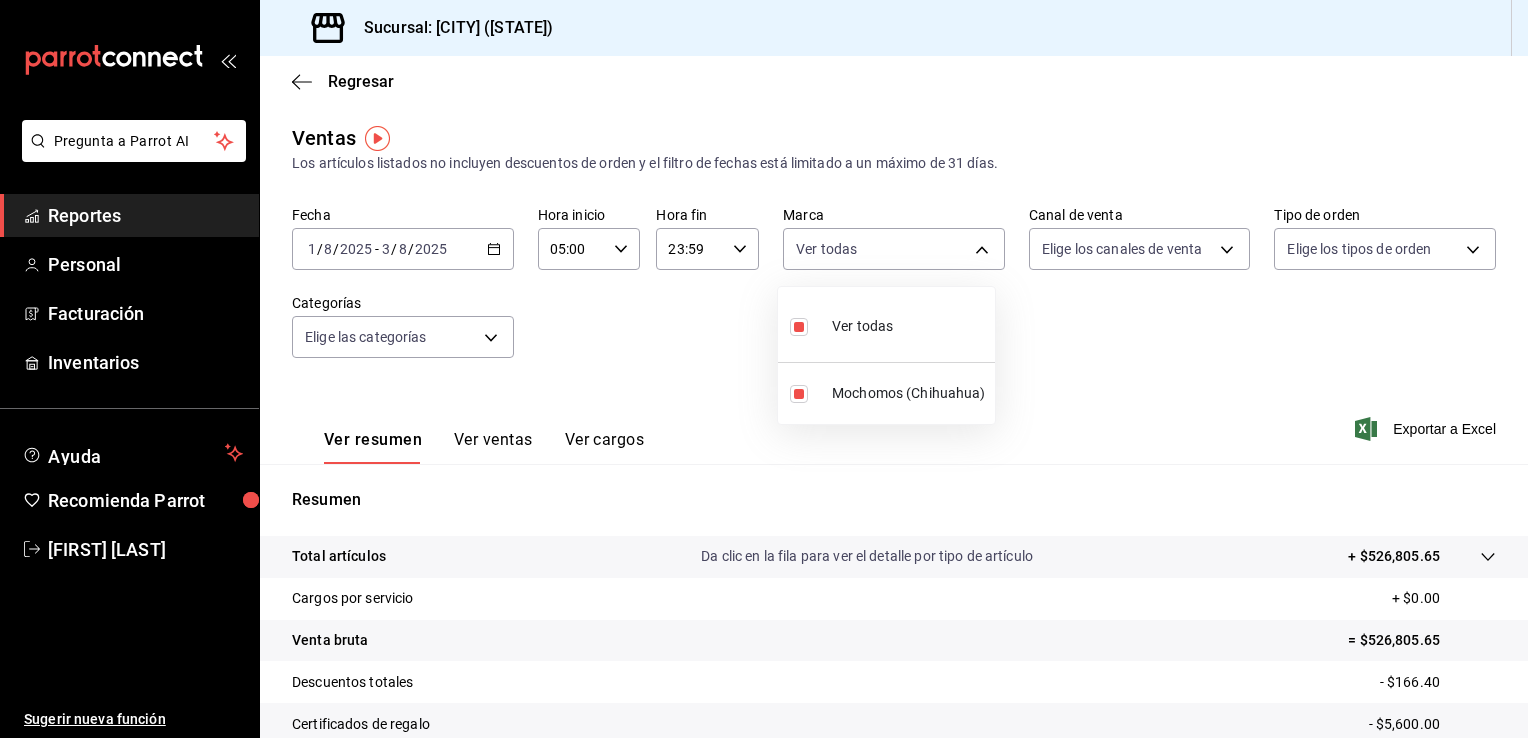 click at bounding box center [764, 369] 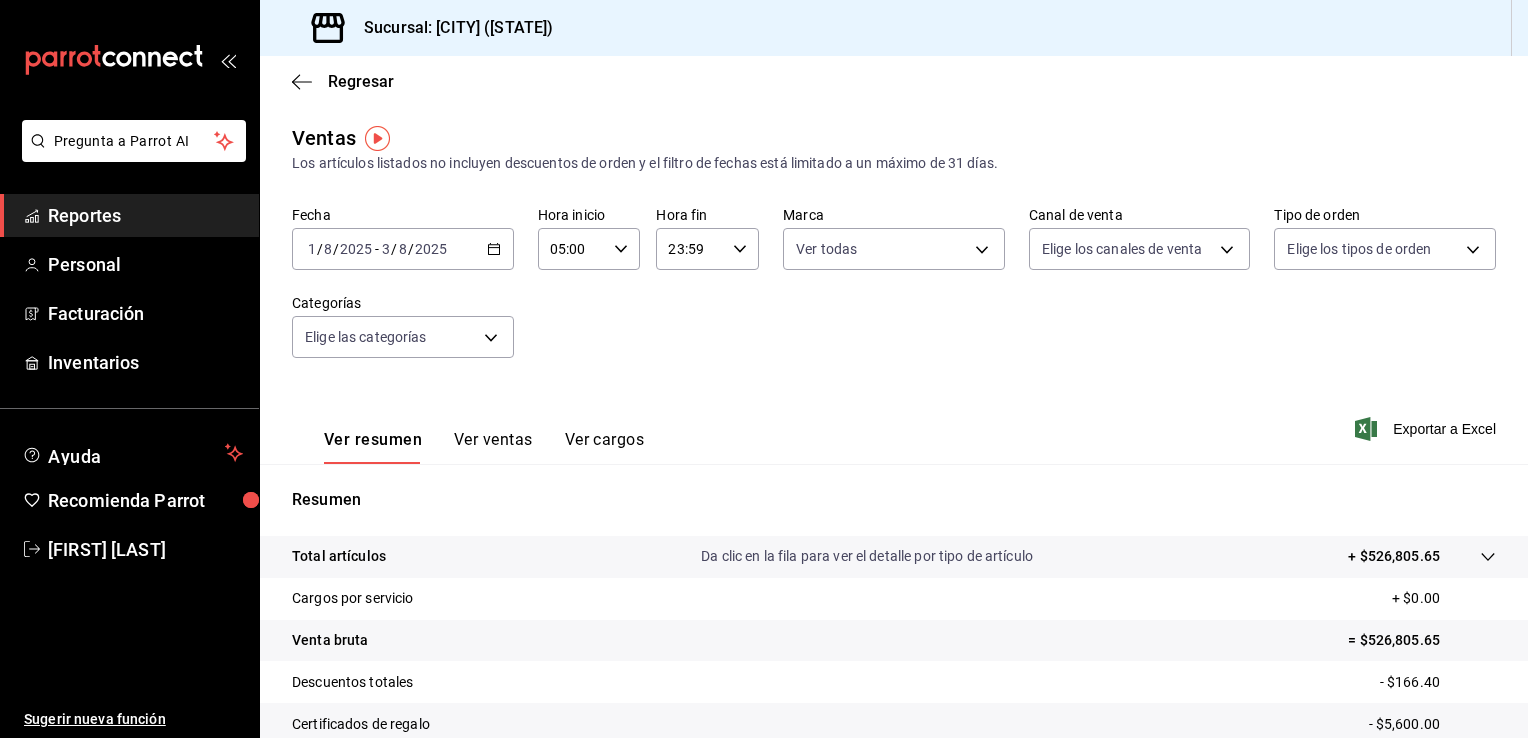 click on "Pregunta a Parrot AI Reportes   Personal   Facturación   Inventarios   Ayuda Recomienda Parrot   [FIRST] [LAST]   Sugerir nueva función   Sucursal: [CITY] ([STATE]) Regresar Ventas Los artículos listados no incluyen descuentos de orden y el filtro de fechas está limitado a un máximo de 31 días. Fecha [DATE] [DATE] - [DATE] [DATE] Hora inicio [TIME] Hora inicio Hora fin [TIME] Hora fin Marca Ver todas [UUID] Canal de venta Elige los canales de venta Tipo de orden Elige los tipos de orden Categorías Elige las categorías Ver resumen Ver ventas Ver cargos Exportar a Excel Resumen Total artículos Da clic en la fila para ver el detalle por tipo de artículo + $526,805.65 Cargos por servicio + $0.00 Venta bruta = $526,805.65 Descuentos totales - $166.40 Certificados de regalo - $5,600.00 Venta total = $521,039.25 Impuestos - $71,867.48 Venta neta = $449,171.77 Pregunta a Parrot AI Reportes   Personal   Facturación   Inventarios   Ayuda Recomienda Parrot" at bounding box center (764, 369) 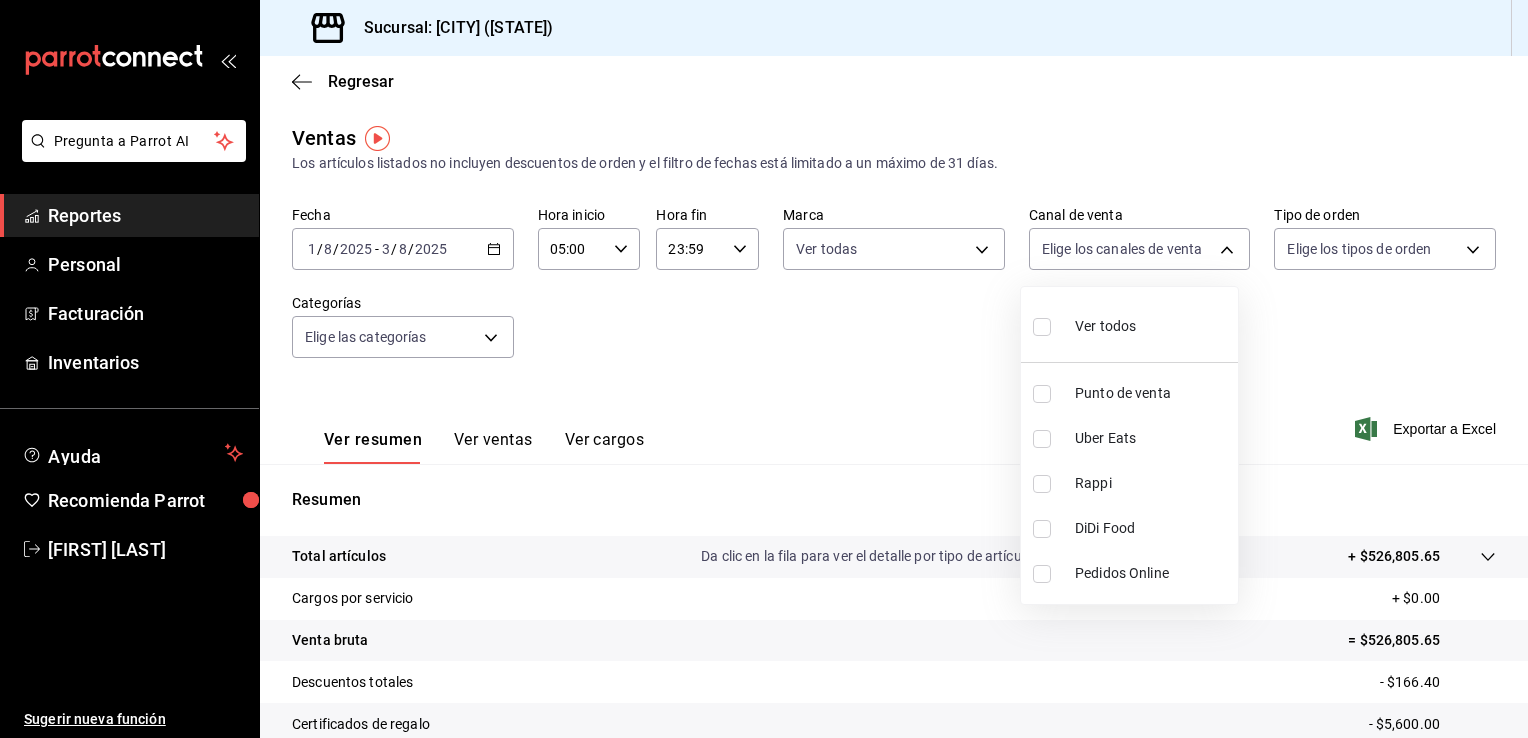 click on "Ver todos" at bounding box center (1105, 326) 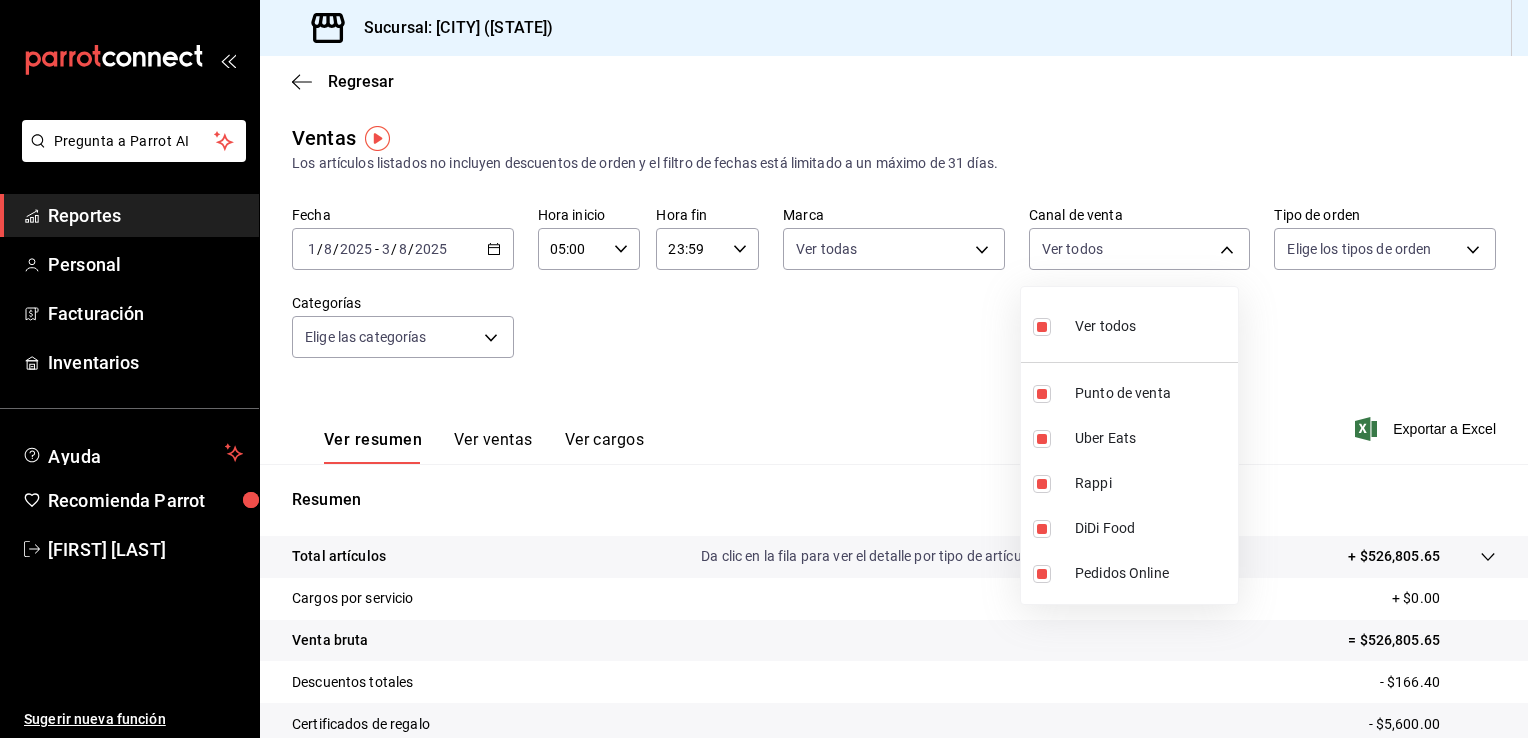 click at bounding box center (764, 369) 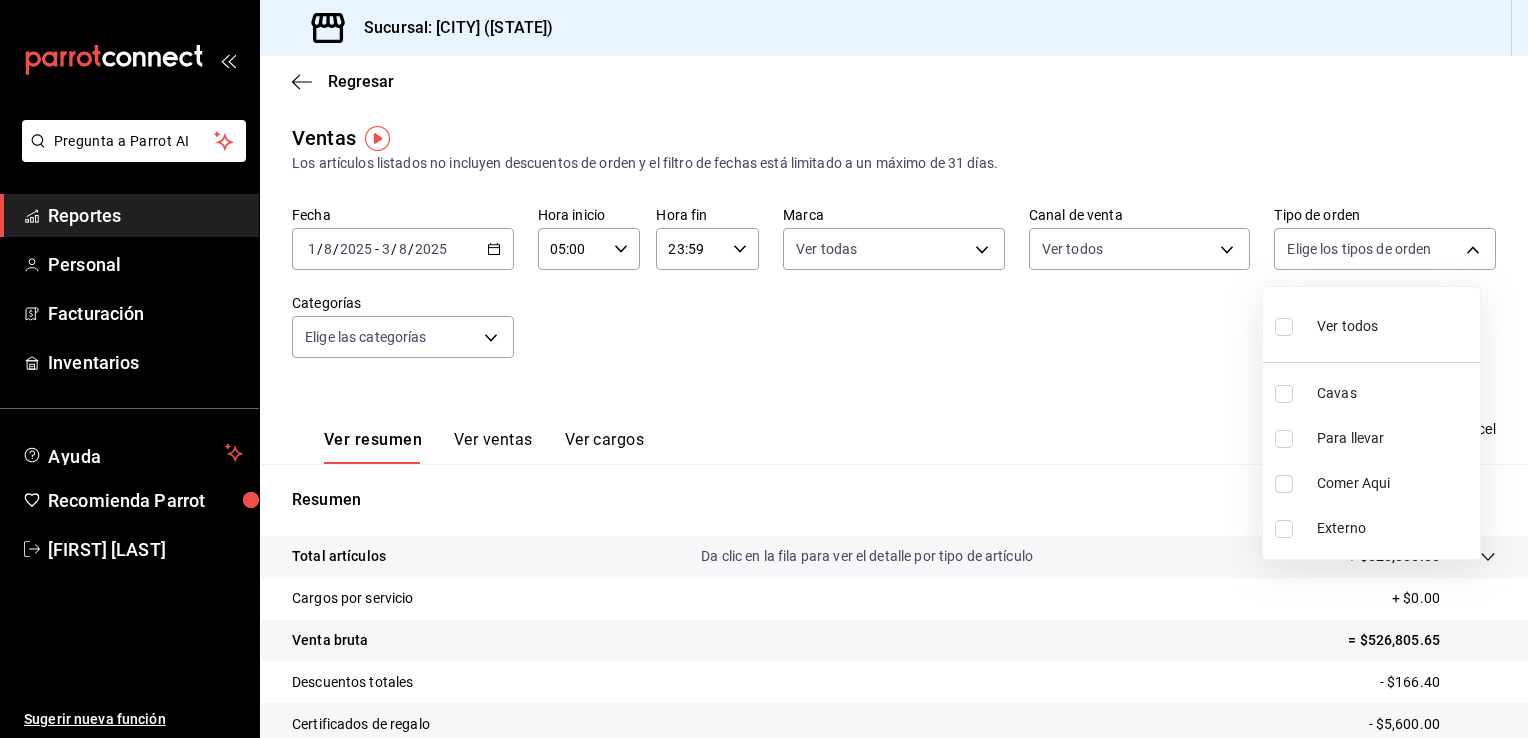 click on "Pregunta a Parrot AI Reportes   Personal   Facturación   Inventarios   Ayuda Recomienda Parrot   [FIRST] [LAST]   Sugerir nueva función   Sucursal: [CITY] ([STATE]) Regresar Ventas Los artículos listados no incluyen descuentos de orden y el filtro de fechas está limitado a un máximo de 31 días. Fecha [DATE] [DATE] - [DATE] [DATE] Hora inicio [TIME] Hora inicio Hora fin [TIME] Hora fin Marca Ver todas [UUID] Canal de venta Ver todos PARROT,UBER_EATS,RAPPI,DIDI_FOOD,ONLINE Tipo de orden Elige los tipos de orden Categorías Elige las categorías Ver resumen Ver ventas Ver cargos Exportar a Excel Resumen Total artículos Da clic en la fila para ver el detalle por tipo de artículo + $526,805.65 Cargos por servicio + $0.00 Venta bruta = $526,805.65 Descuentos totales - $166.40 Certificados de regalo - $5,600.00 Venta total = $521,039.25 Impuestos - $71,867.48 Venta neta = $449,171.77 Pregunta a Parrot AI Reportes   Personal   Facturación   Inventarios" at bounding box center [764, 369] 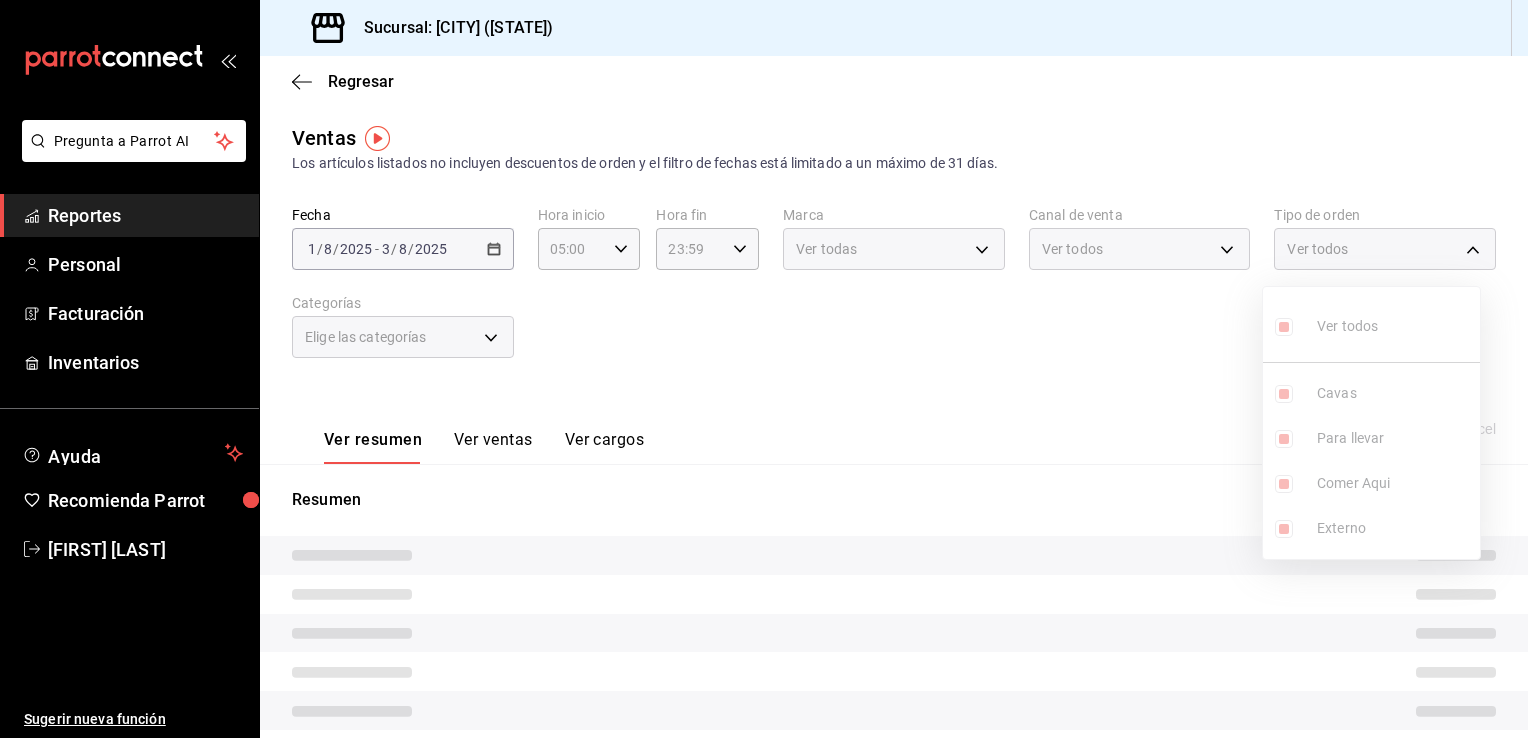 click at bounding box center [764, 369] 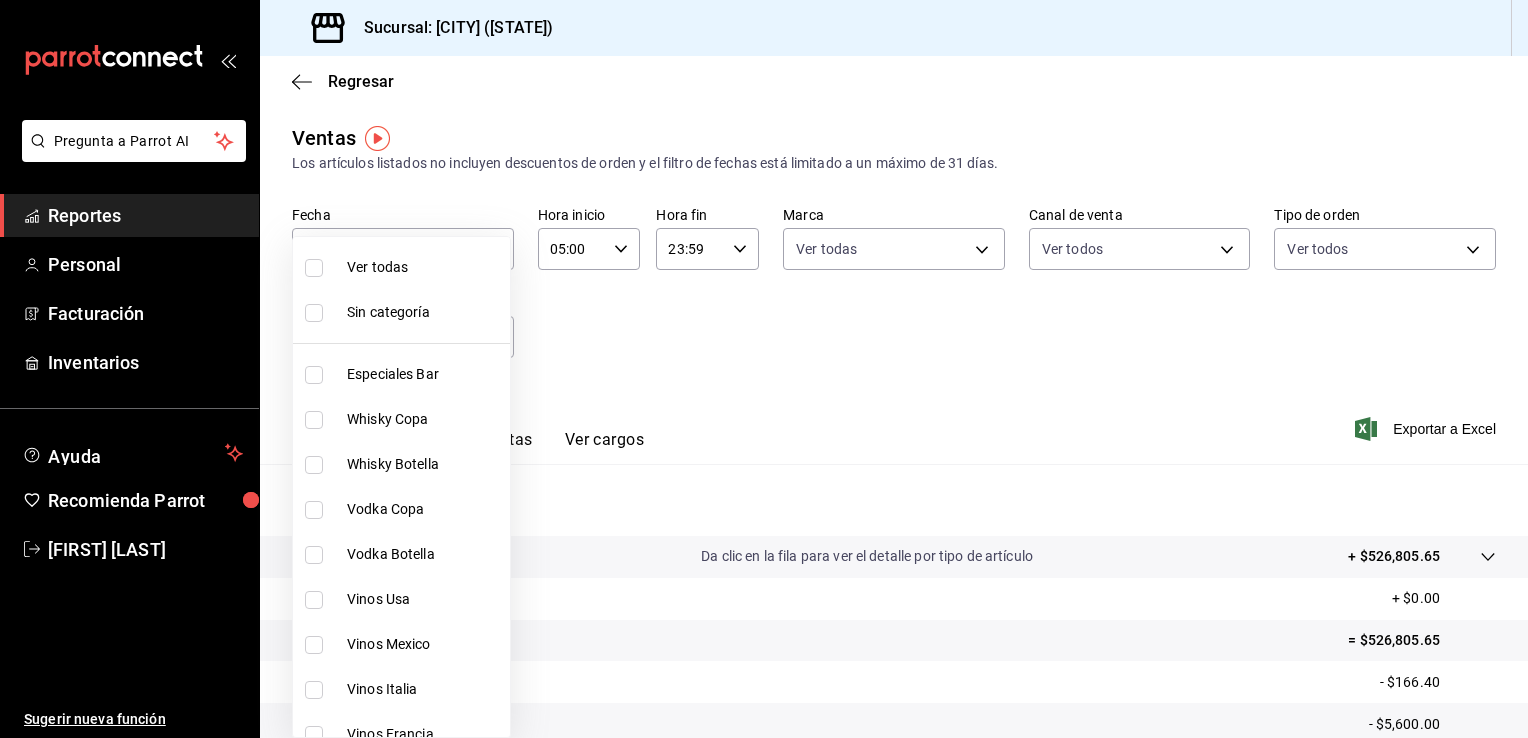 click on "Pregunta a Parrot AI Reportes   Personal   Facturación   Inventarios   Ayuda Recomienda Parrot   [FIRST] [LAST]   Sugerir nueva función   Sucursal: [CITY] ([STATE]) Regresar Ventas Los artículos listados no incluyen descuentos de orden y el filtro de fechas está limitado a un máximo de 31 días. Fecha [DATE] [DATE] - [DATE] [DATE] Hora inicio [TIME] Hora inicio Hora fin [TIME] Hora fin Marca Ver todas [UUID] Canal de venta Ver todos PARROT,UBER_EATS,RAPPI,DIDI_FOOD,ONLINE Tipo de orden Ver todos [UUID],[UUID],[UUID],EXTERNAL Categorías Elige las categorías Ver resumen Ver ventas Ver cargos Exportar a Excel Resumen Total artículos Da clic en la fila para ver el detalle por tipo de artículo + $526,805.65 Cargos por servicio + $0.00 Venta bruta = $526,805.65 Descuentos totales - $166.40 Certificados de regalo - $5,600.00 Venta total = $521,039.25 Impuestos" at bounding box center [764, 369] 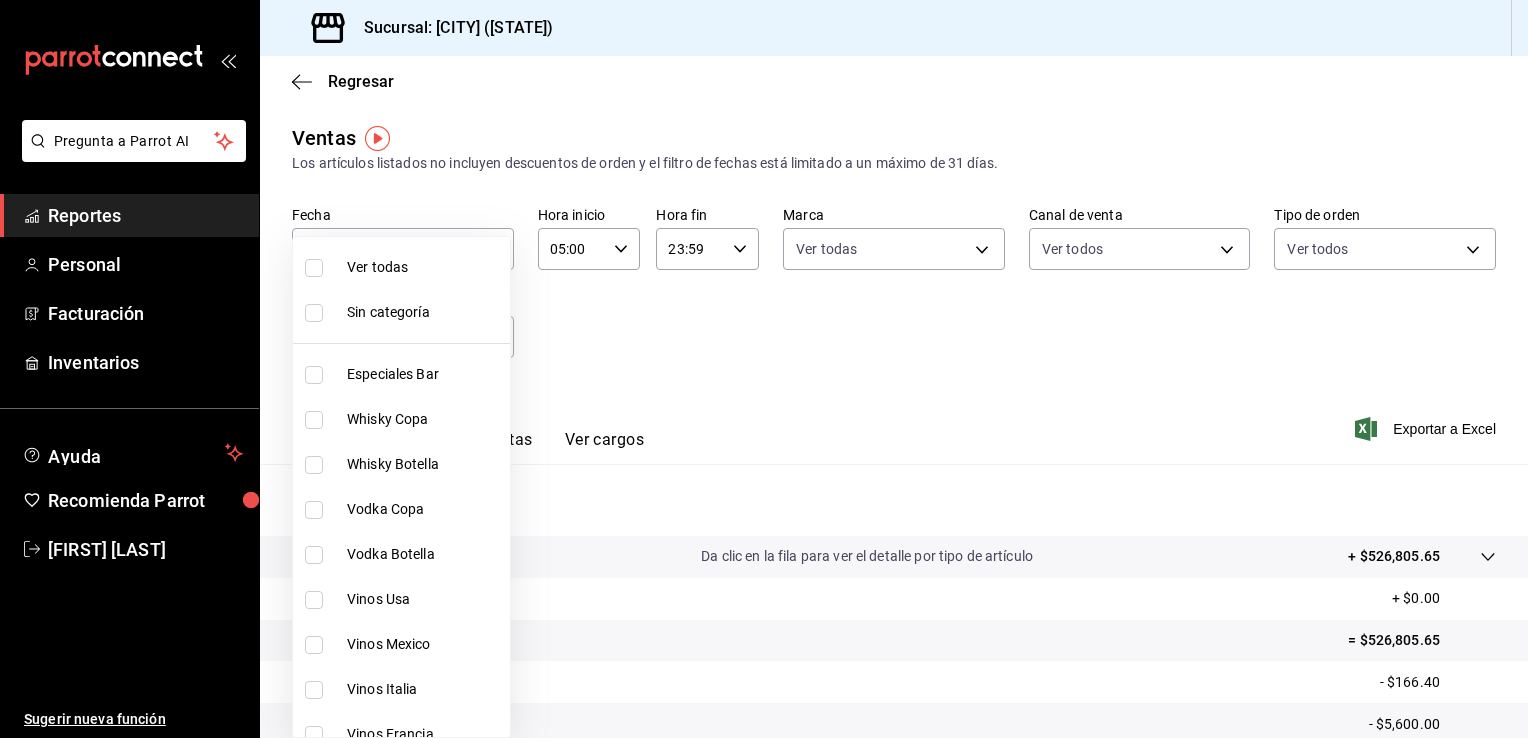 click on "Ver todas" at bounding box center (424, 267) 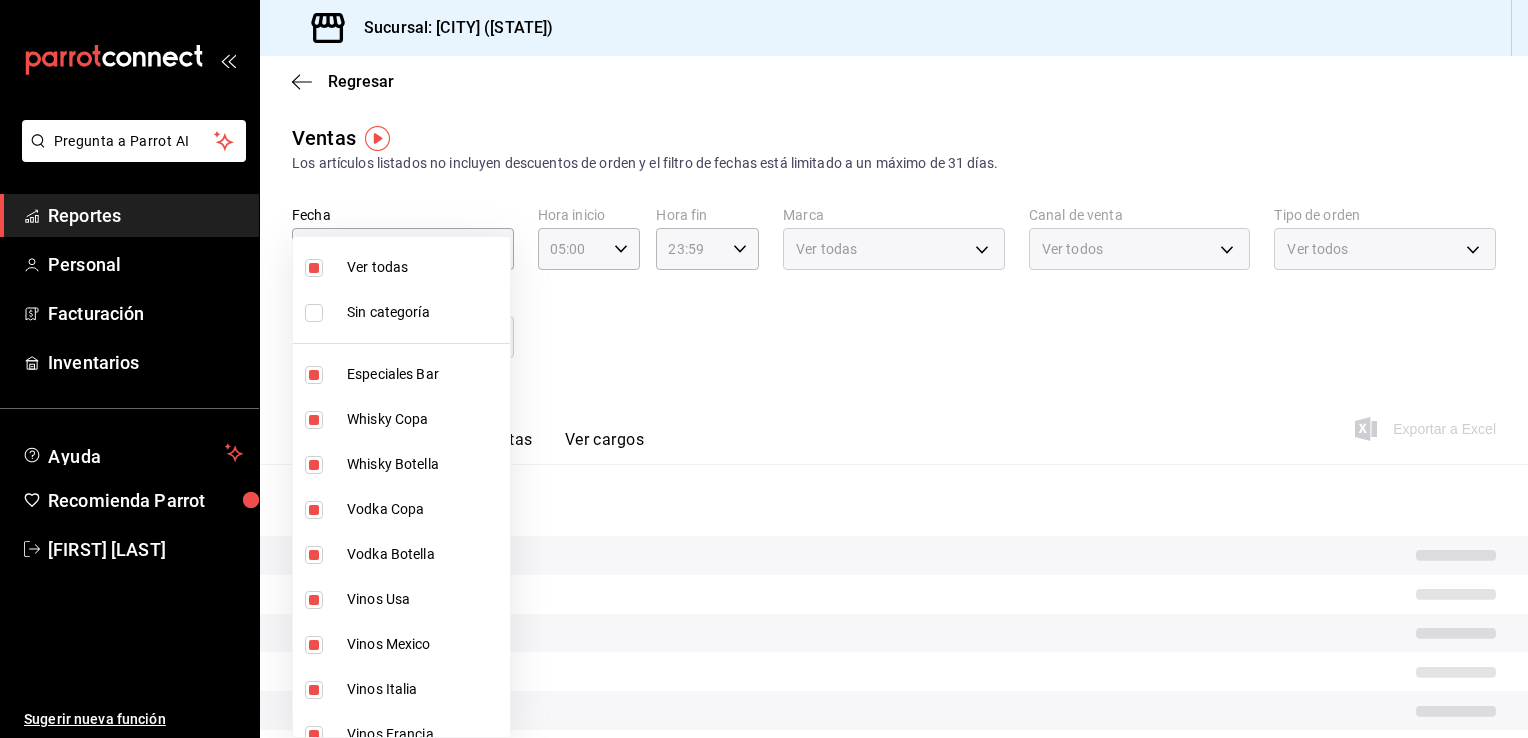 click at bounding box center (764, 369) 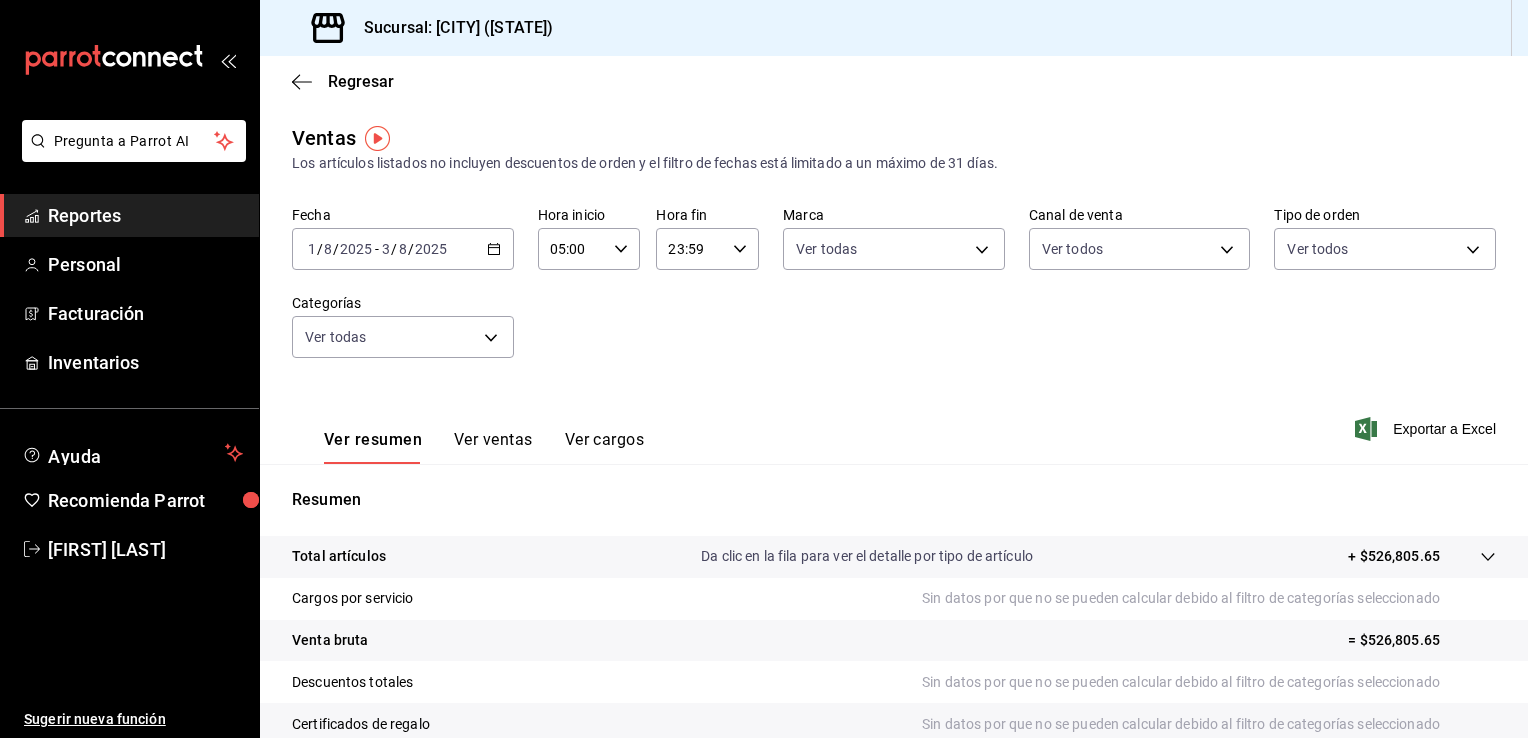 click on "Fecha [DATE] [DATE] - [DATE] [DATE] Hora inicio [TIME] Hora inicio Hora fin [TIME] Hora fin Marca Ver todas [UUID] Canal de venta Ver todos PARROT,UBER_EATS,RAPPI,DIDI_FOOD,ONLINE Tipo de orden Ver todos [UUID],[UUID],[UUID],EXTERNAL Categorías Ver todas" at bounding box center [894, 294] 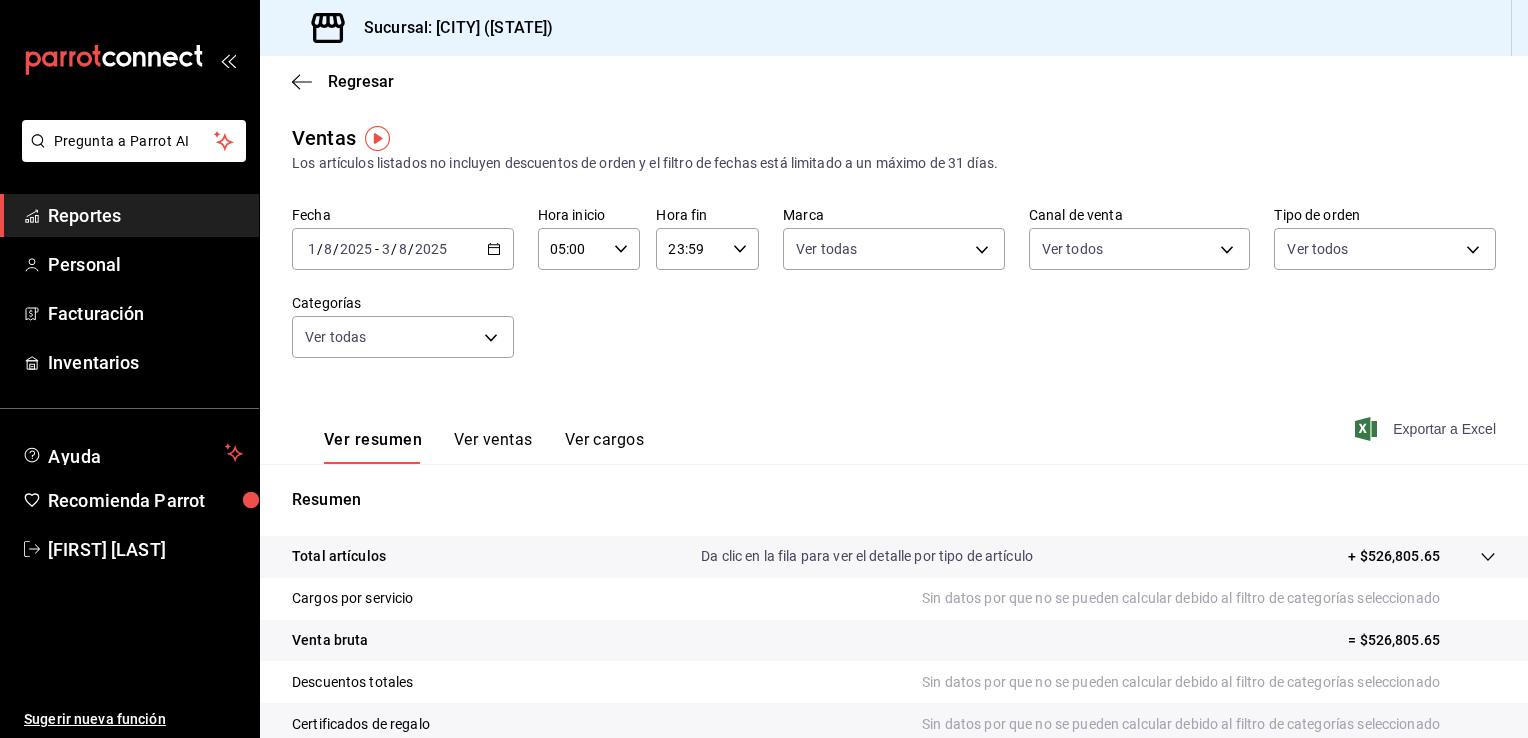 click 